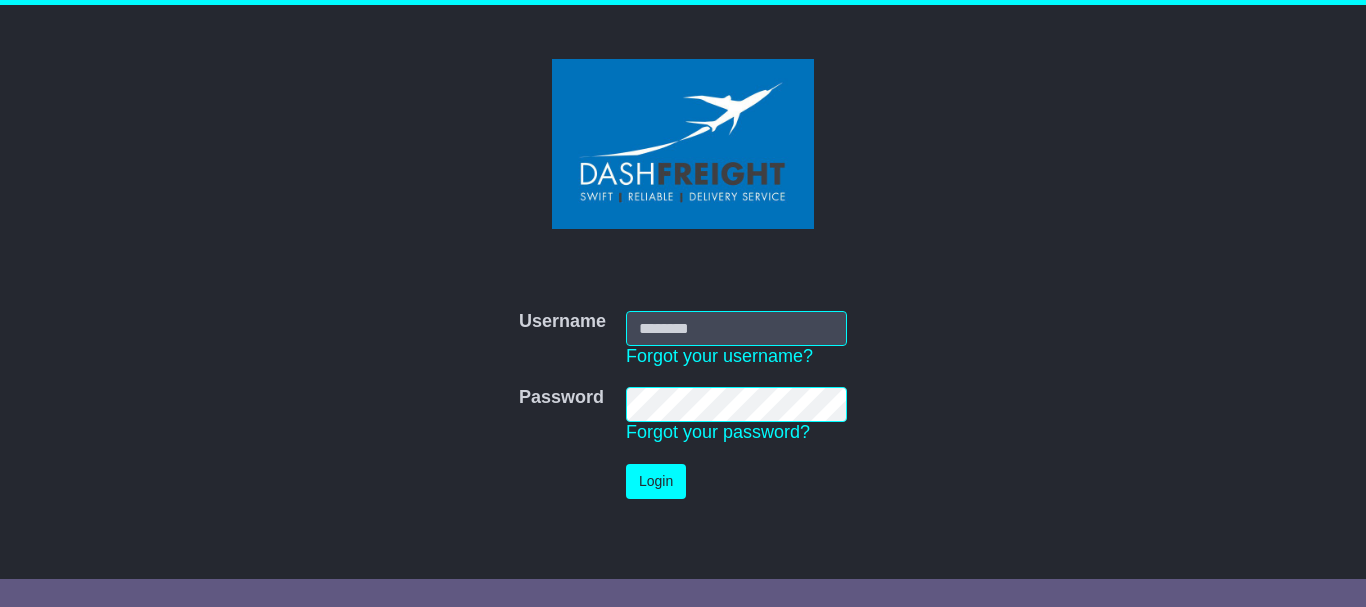 scroll, scrollTop: 0, scrollLeft: 0, axis: both 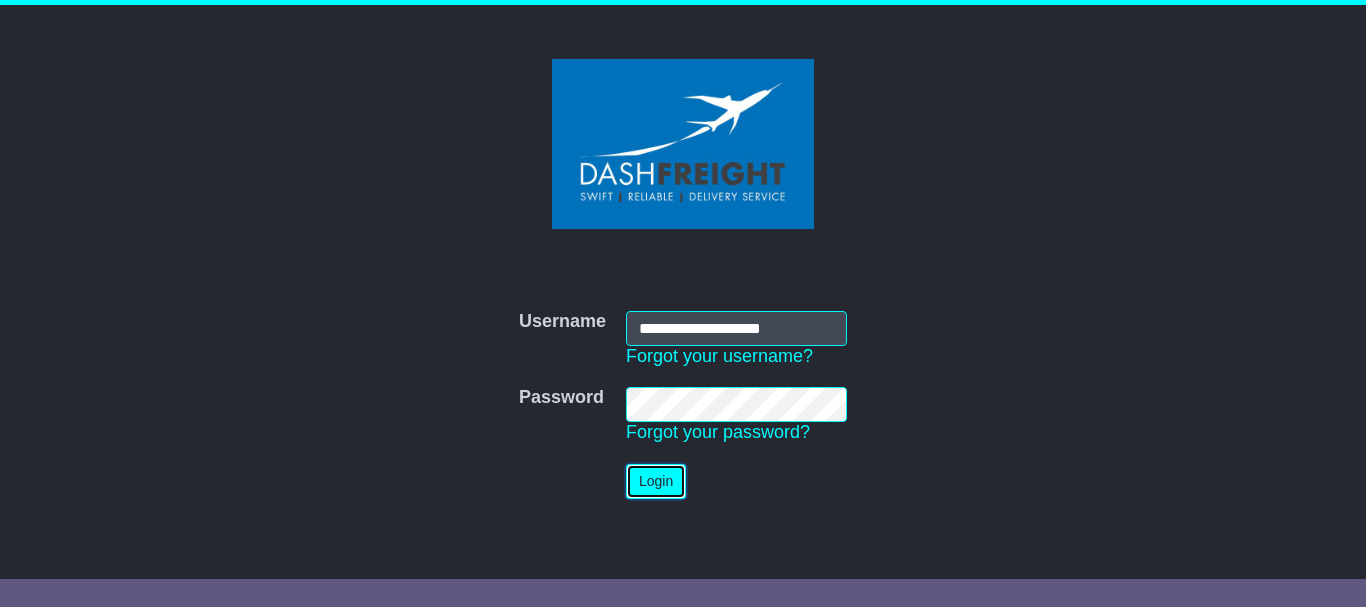 click on "Login" at bounding box center (656, 481) 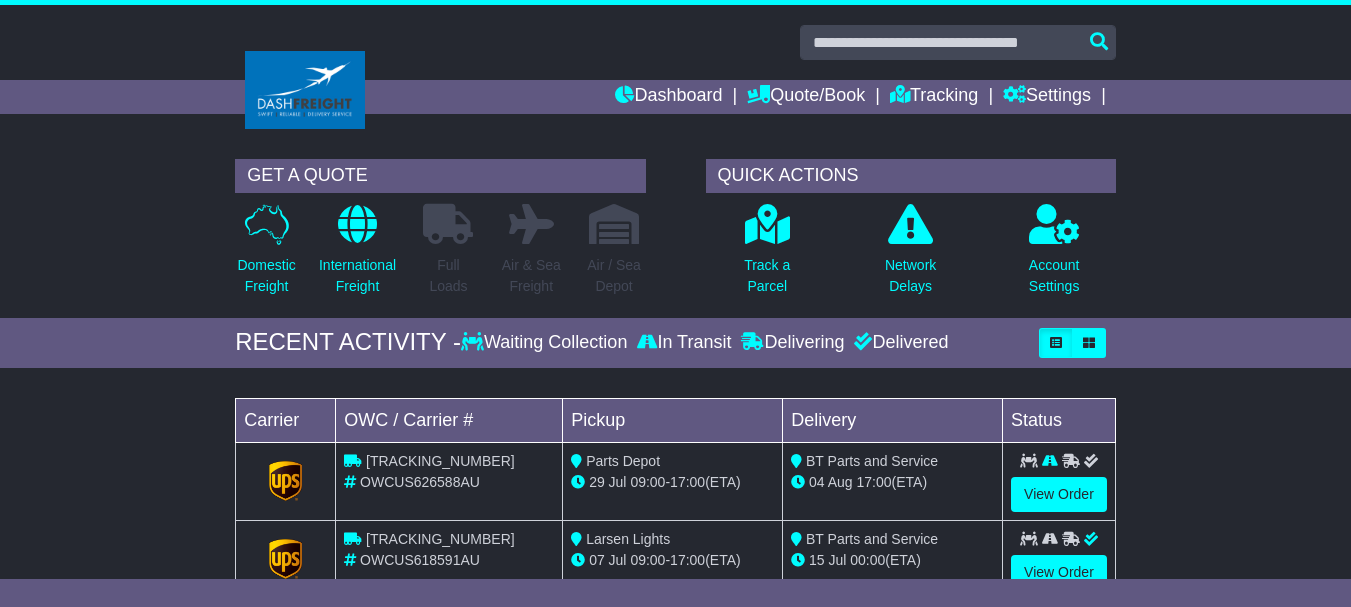 scroll, scrollTop: 0, scrollLeft: 0, axis: both 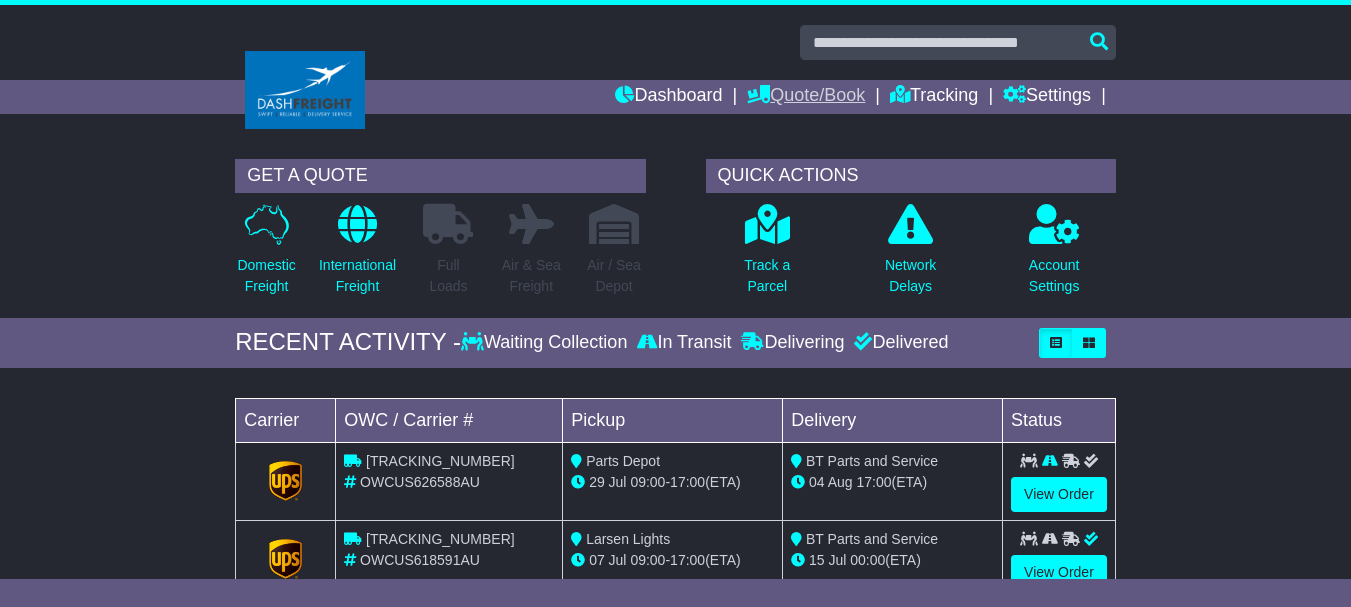 click on "Quote/Book" at bounding box center (806, 97) 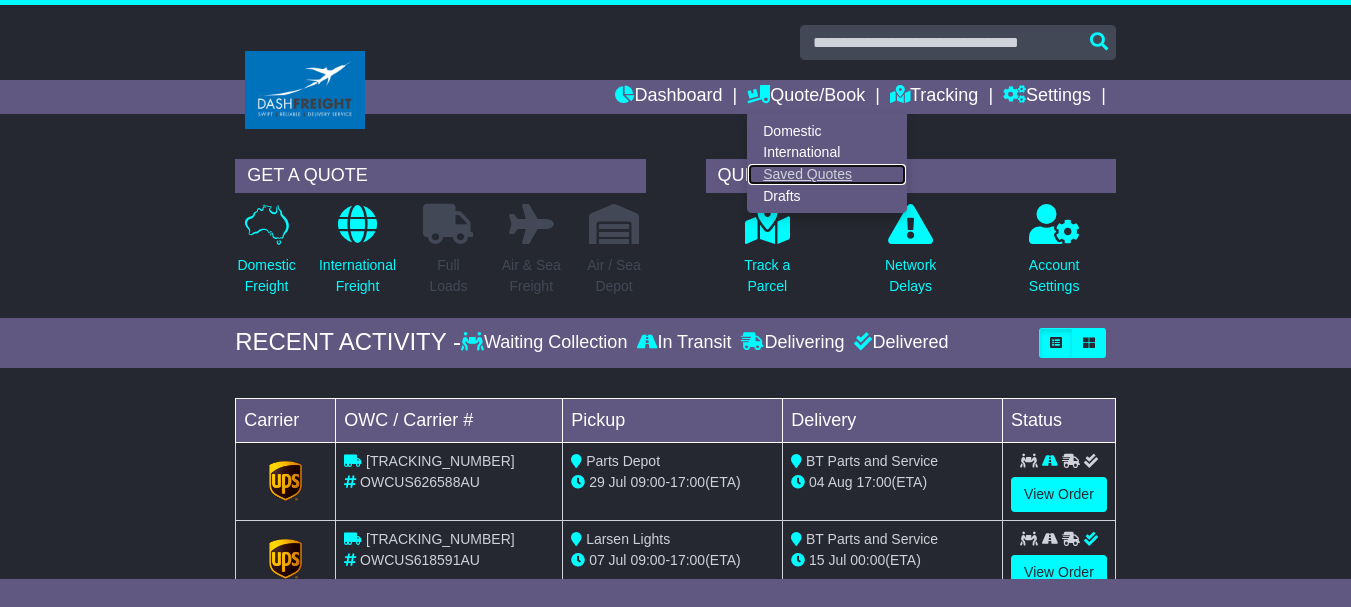 click on "Saved Quotes" at bounding box center (827, 175) 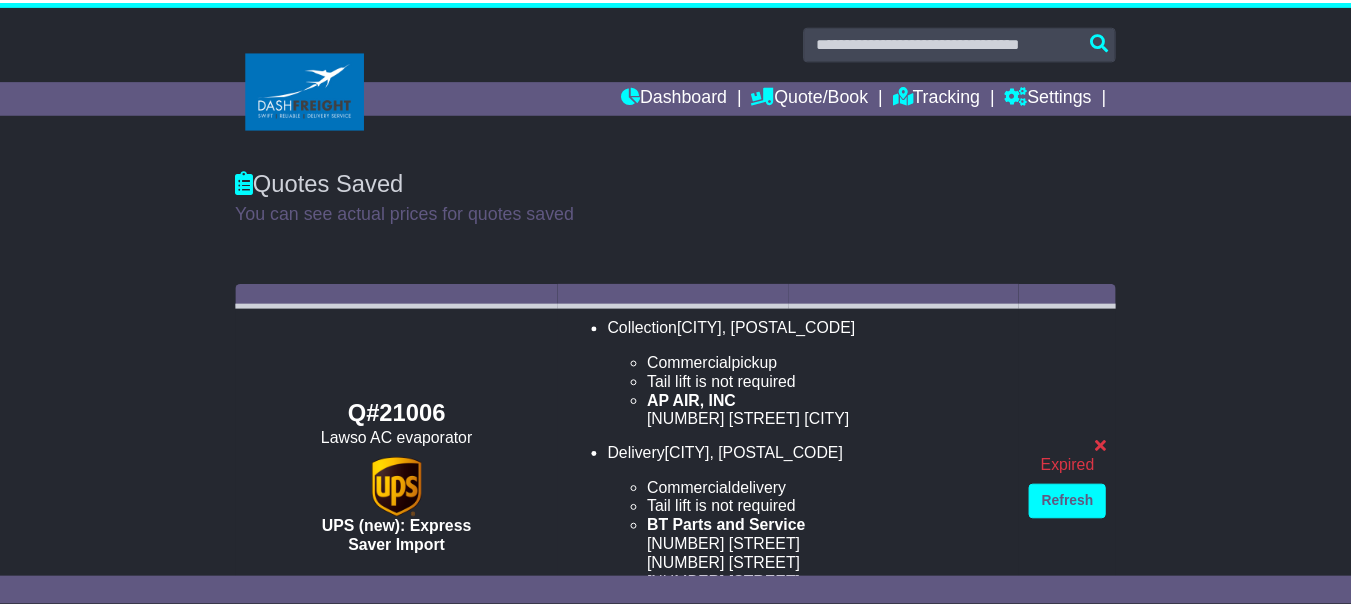 scroll, scrollTop: 0, scrollLeft: 0, axis: both 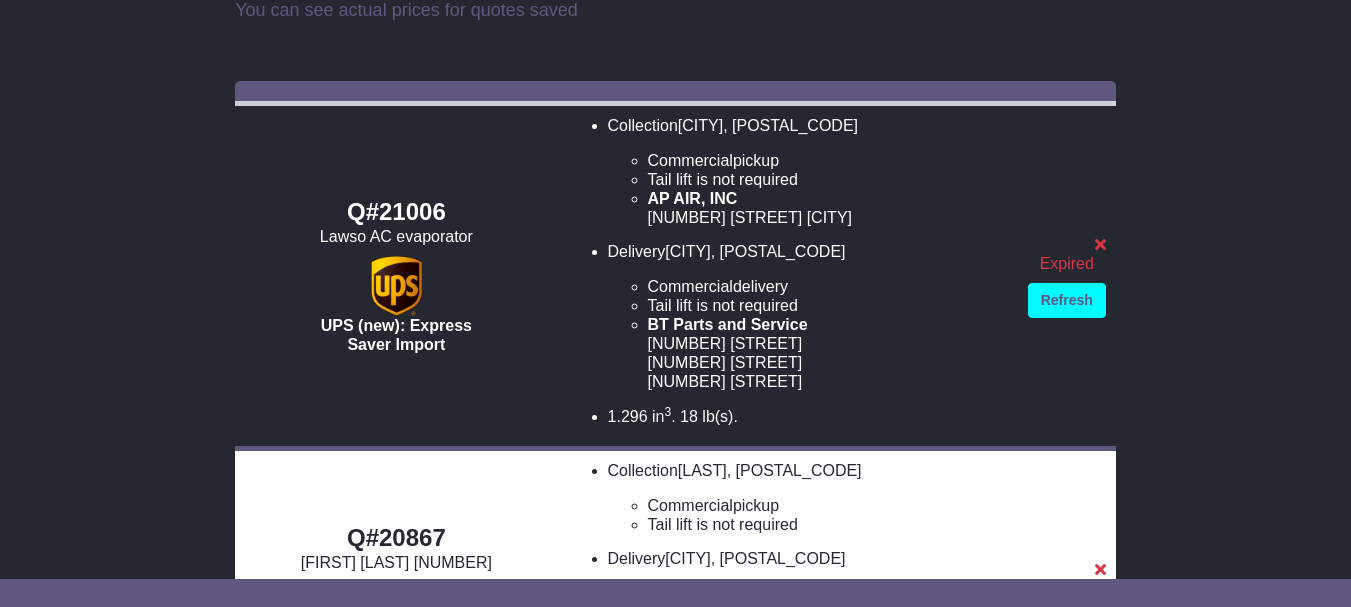 drag, startPoint x: 1360, startPoint y: 102, endPoint x: 1365, endPoint y: 142, distance: 40.311287 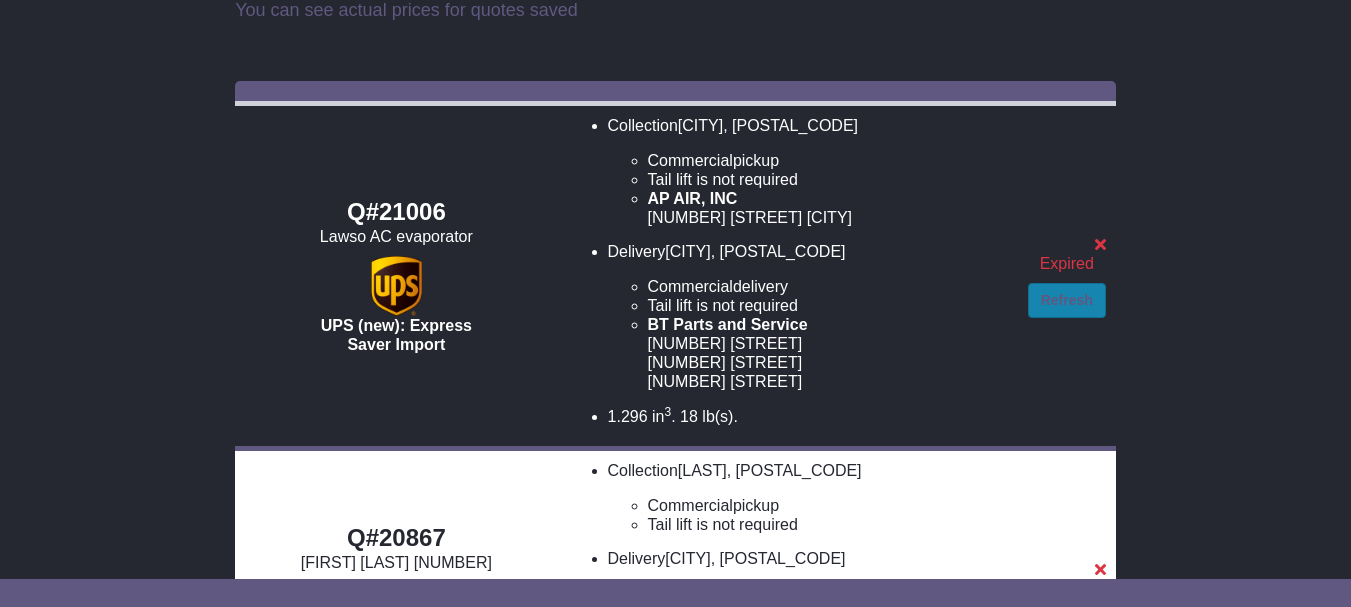 click on "Refresh" at bounding box center (1067, 300) 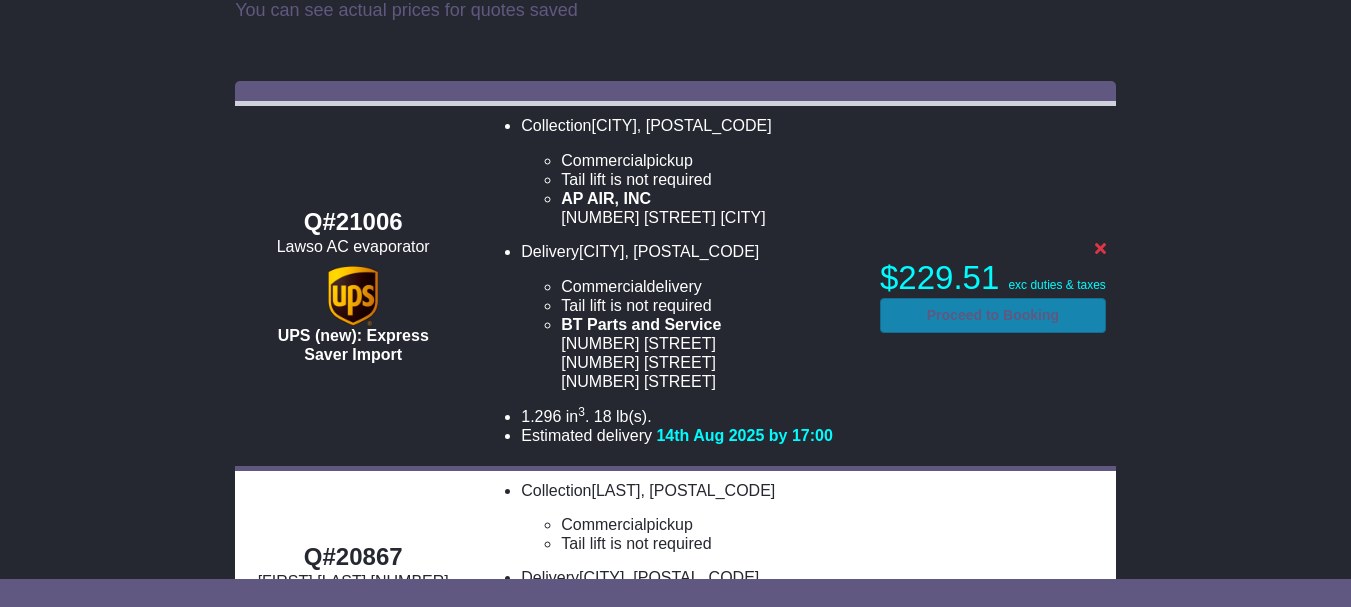 click on "Proceed to Booking" at bounding box center [993, 315] 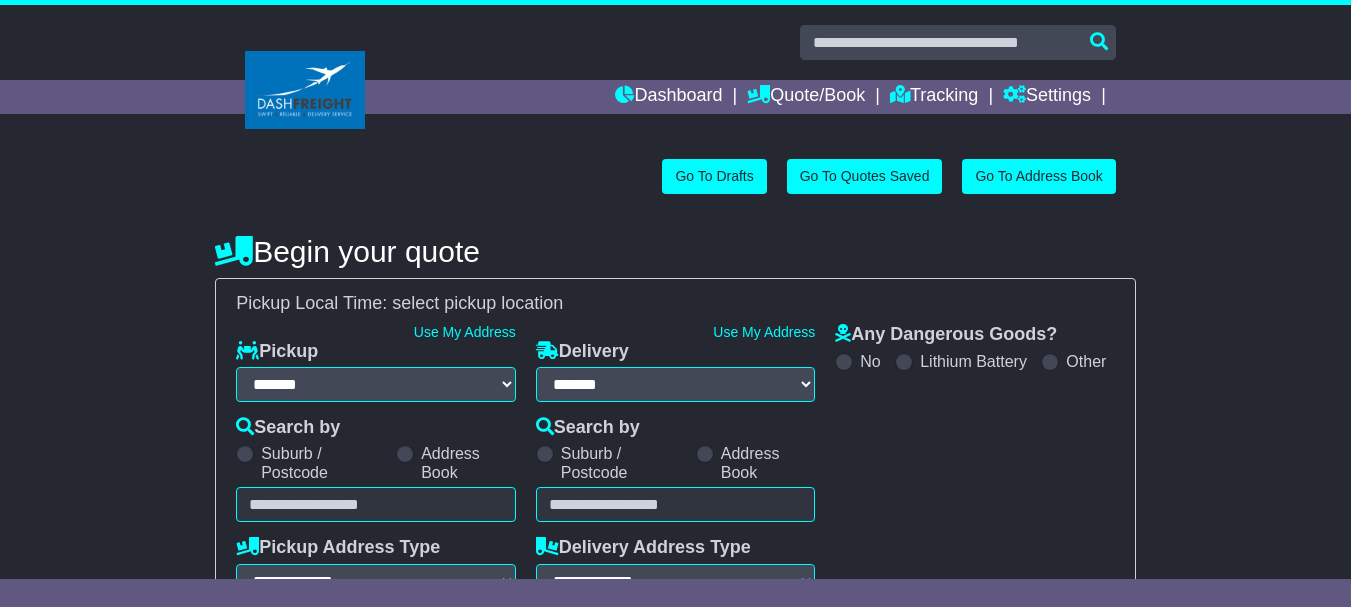 select on "**" 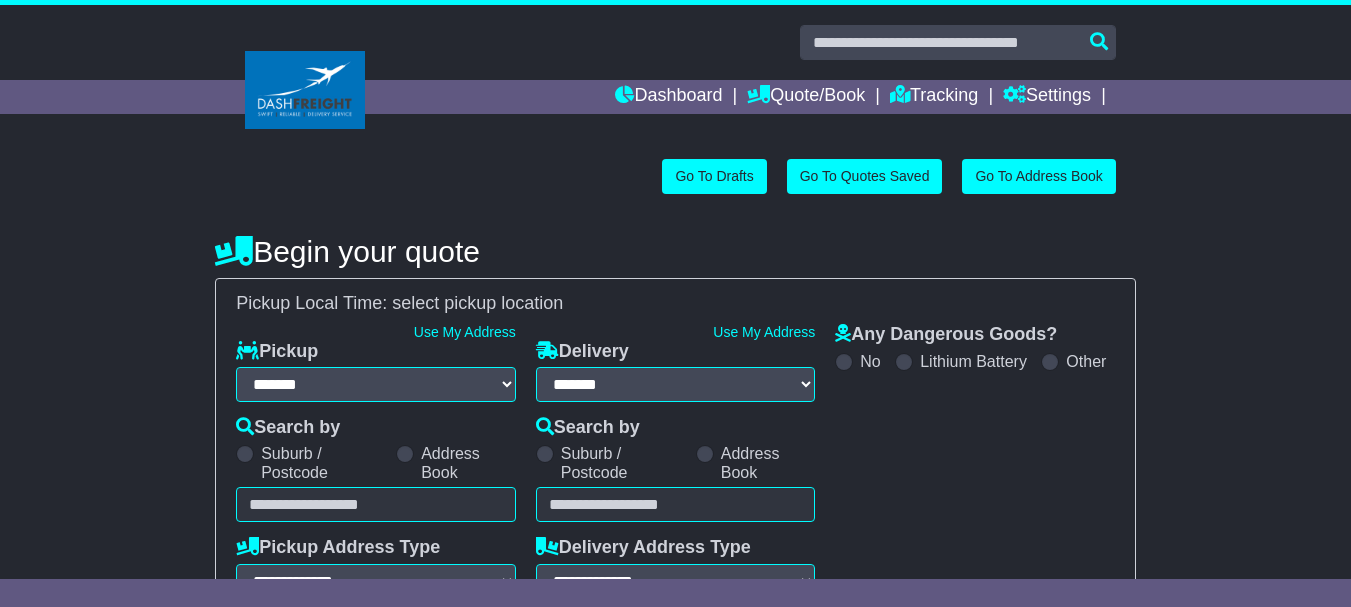 scroll, scrollTop: 0, scrollLeft: 0, axis: both 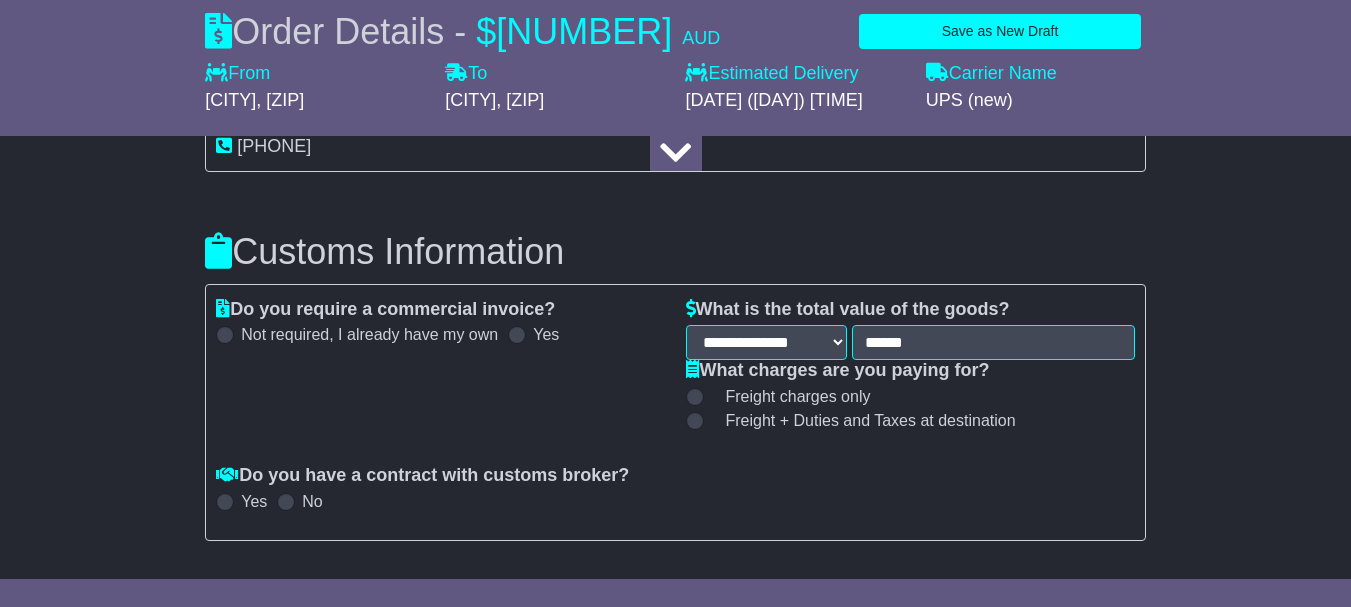 drag, startPoint x: 1359, startPoint y: 92, endPoint x: 1357, endPoint y: 347, distance: 255.00784 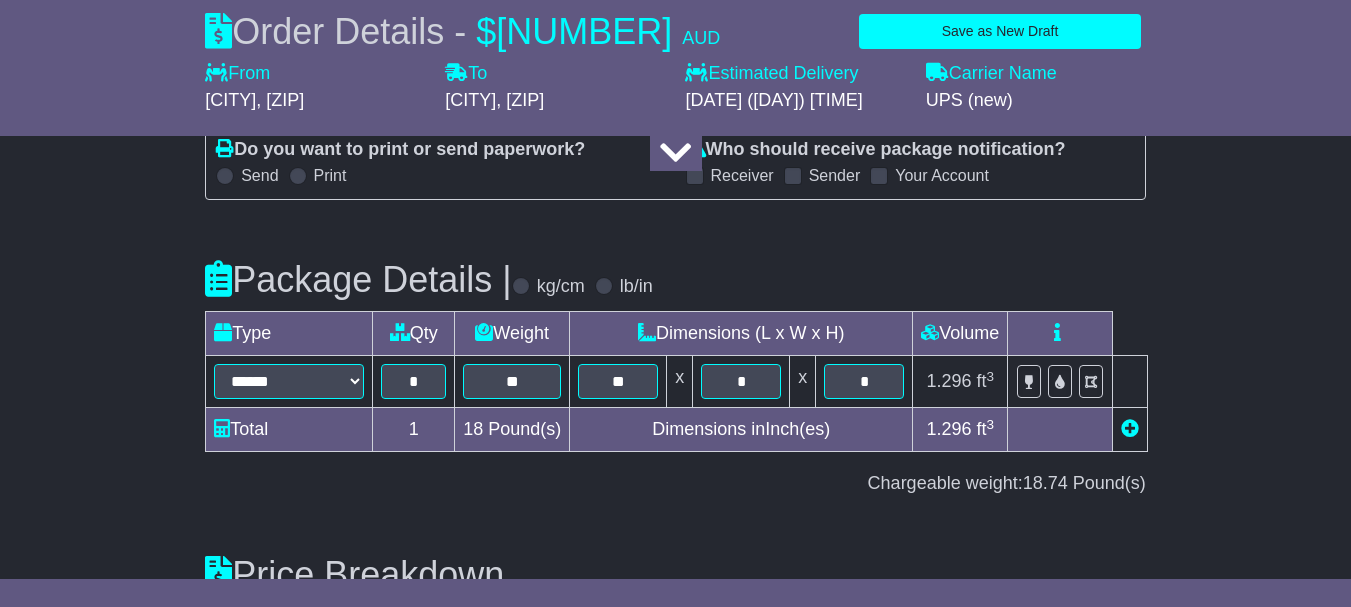 scroll, scrollTop: 2965, scrollLeft: 0, axis: vertical 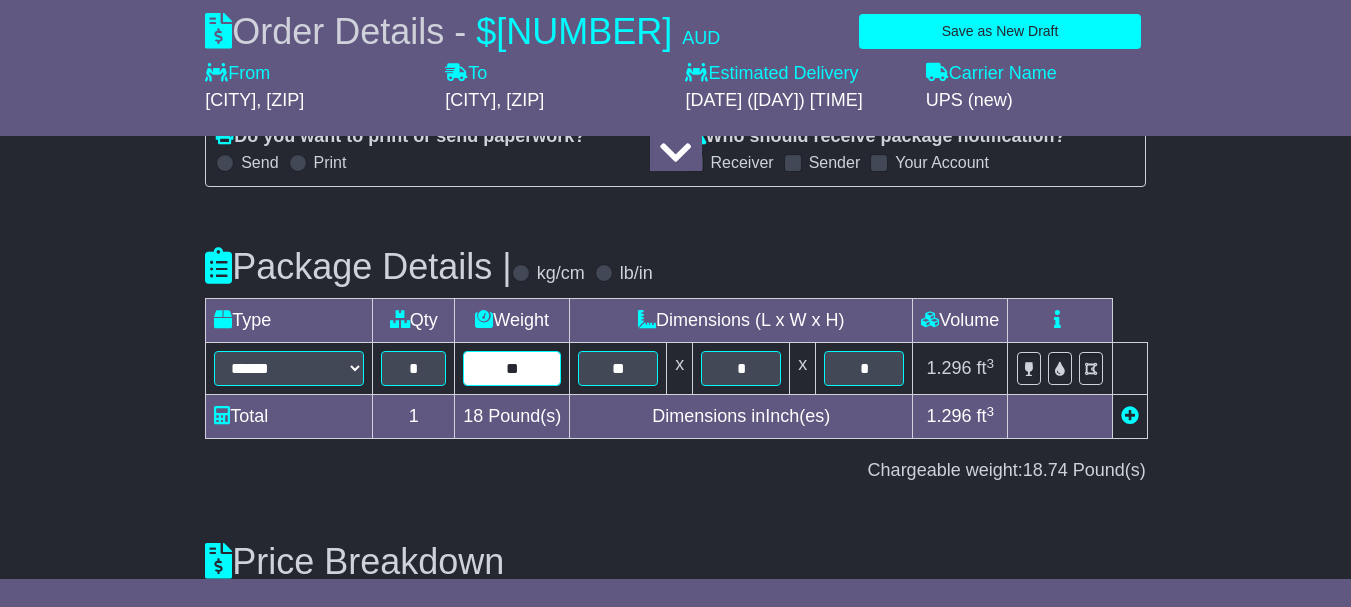 click on "**" at bounding box center [512, 368] 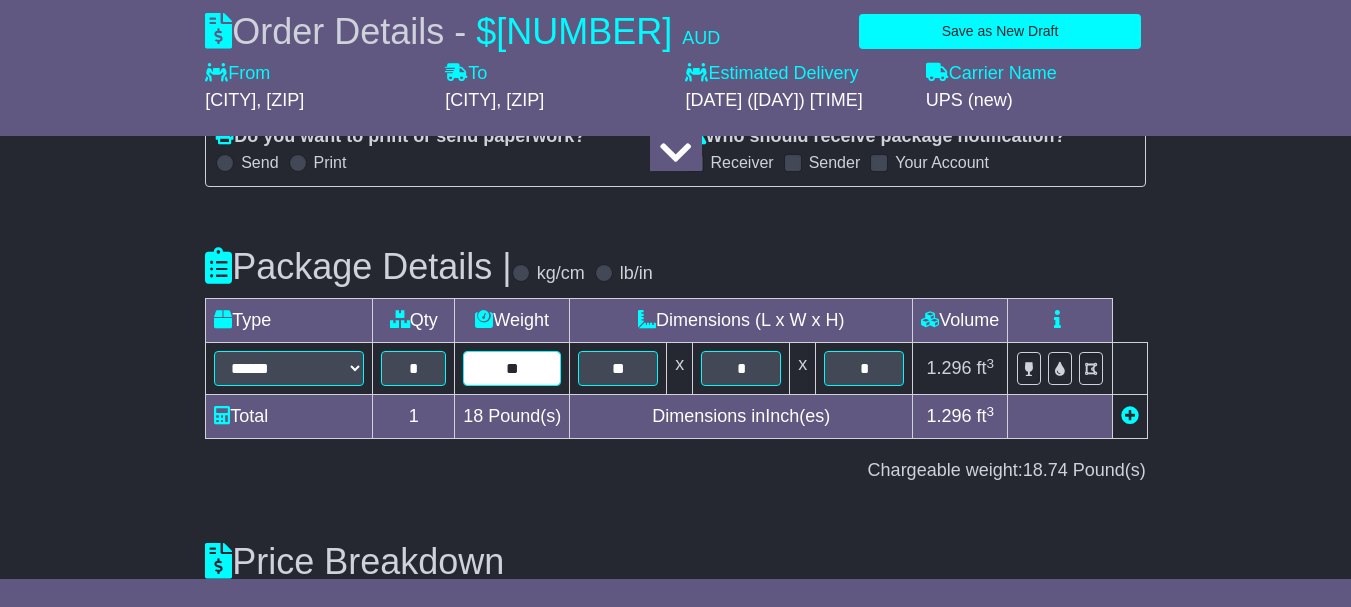 type on "*" 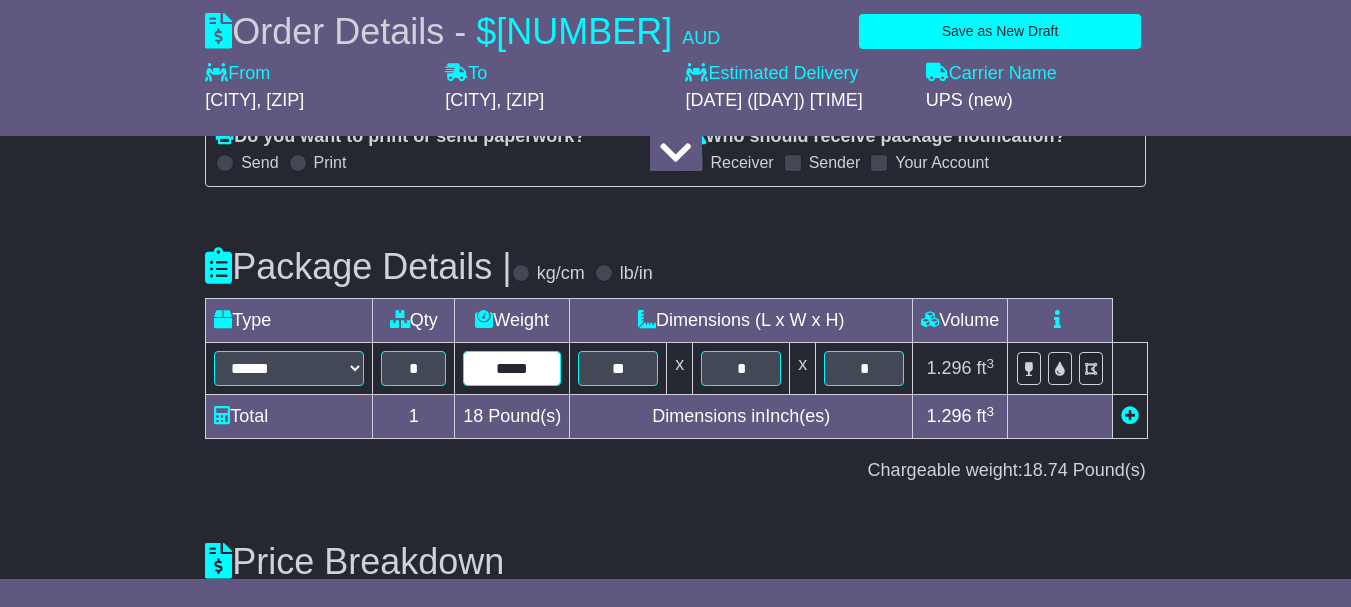type on "*****" 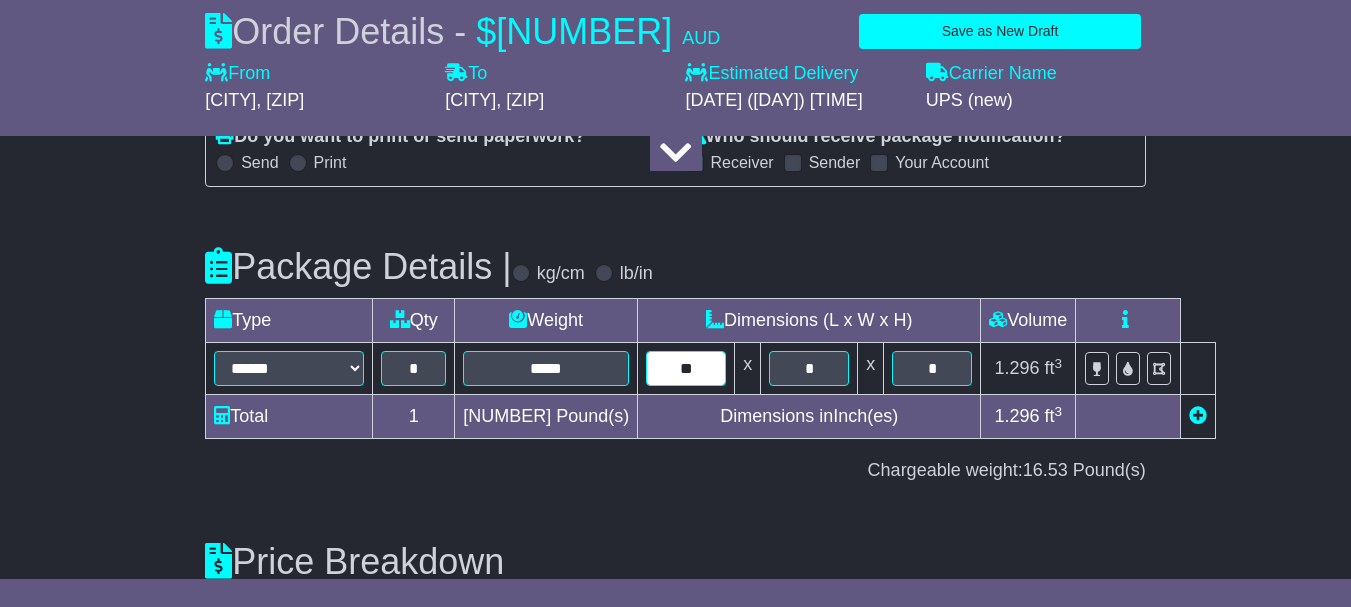 type on "**" 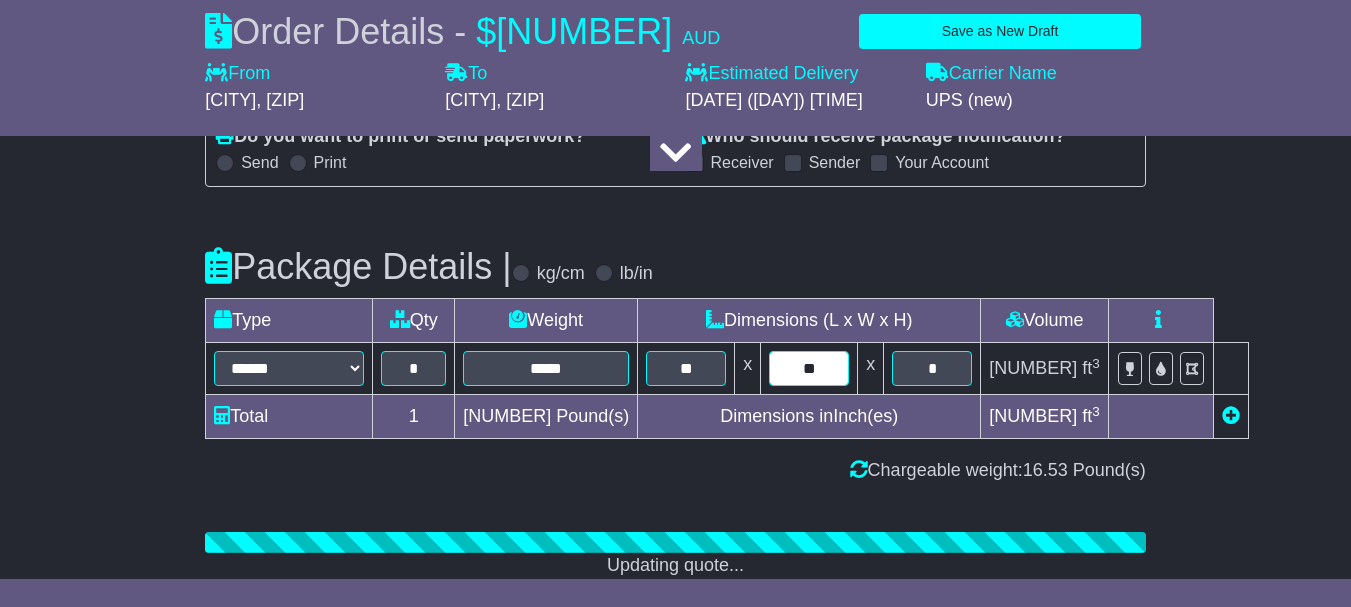 type on "**" 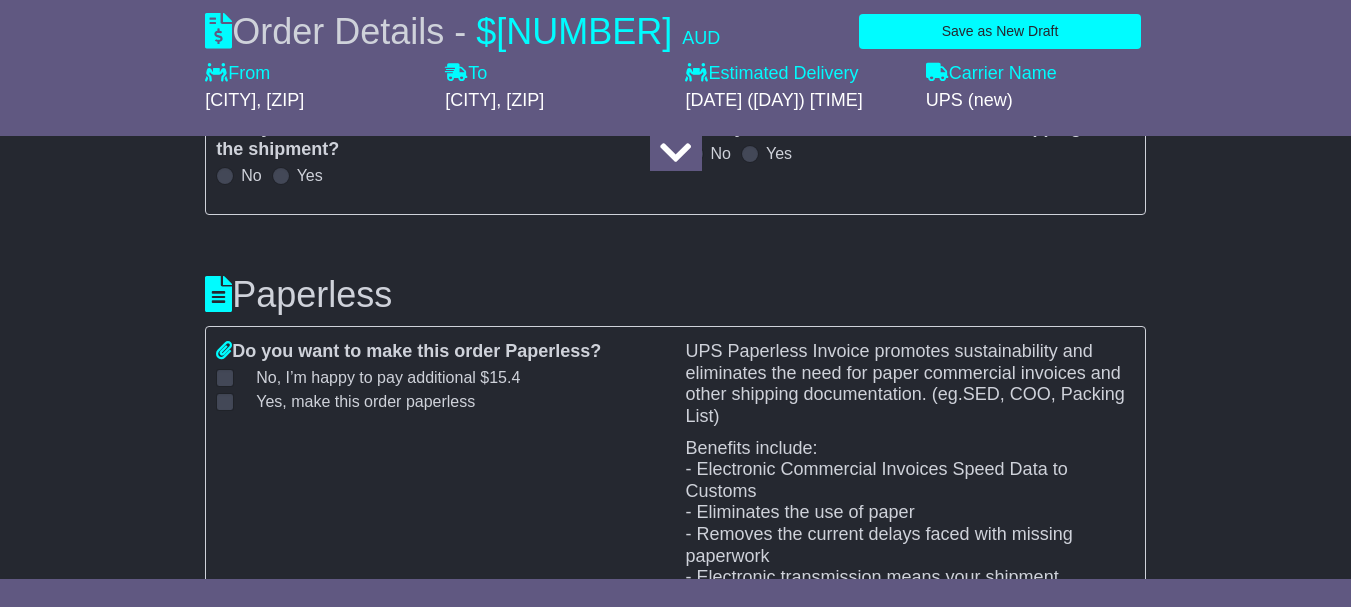 scroll, scrollTop: 2336, scrollLeft: 0, axis: vertical 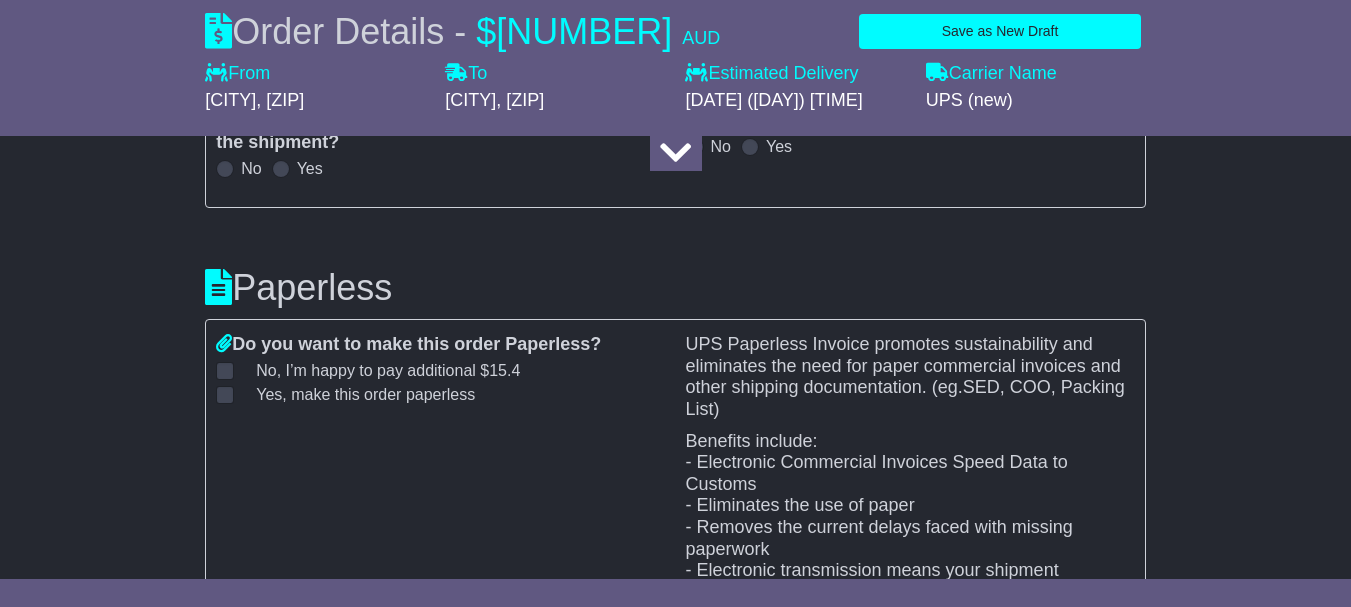 type on "*" 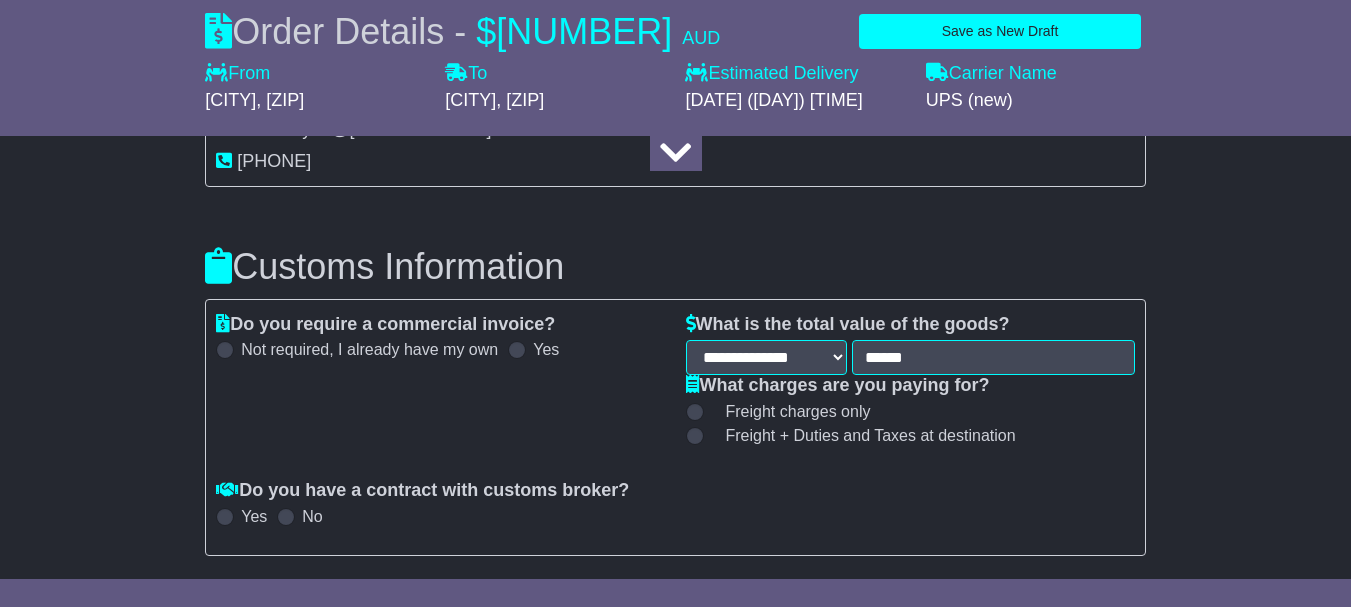 scroll, scrollTop: 1663, scrollLeft: 0, axis: vertical 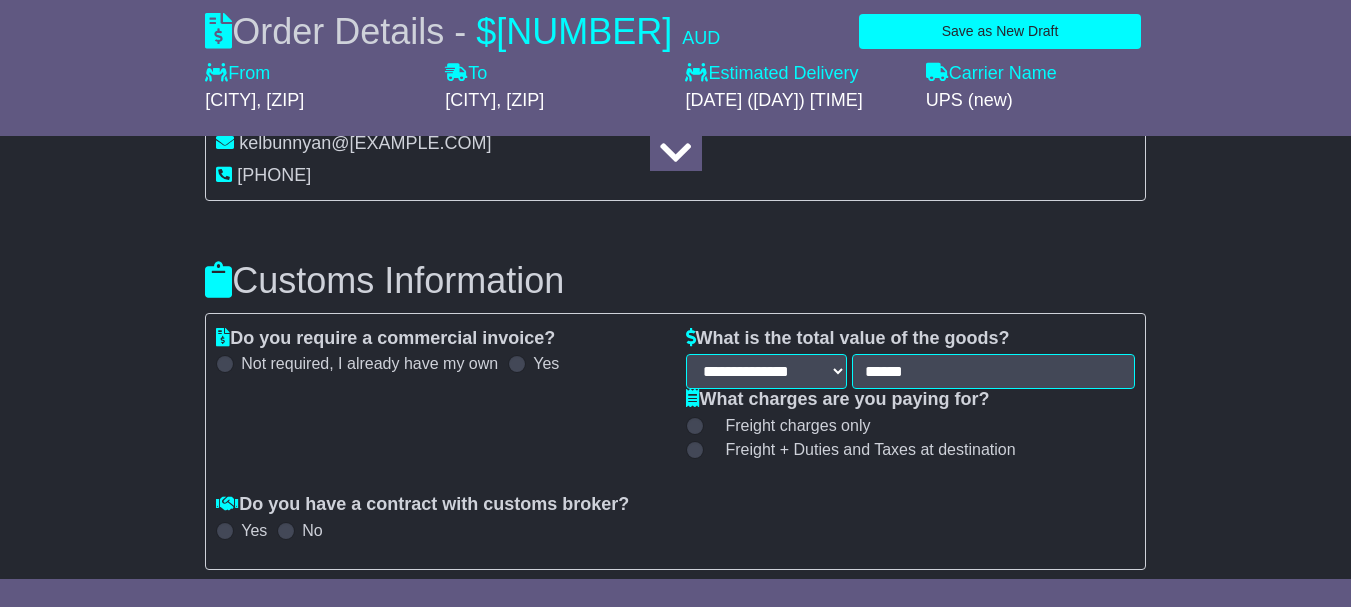 click at bounding box center (517, 364) 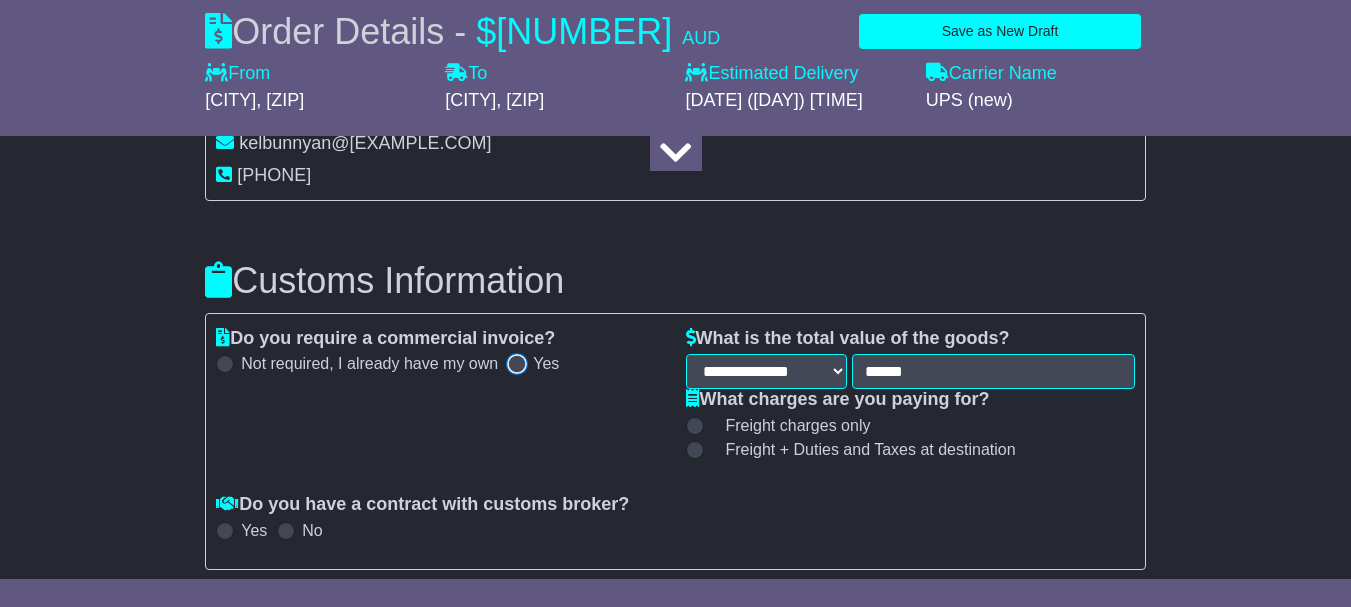 select on "***" 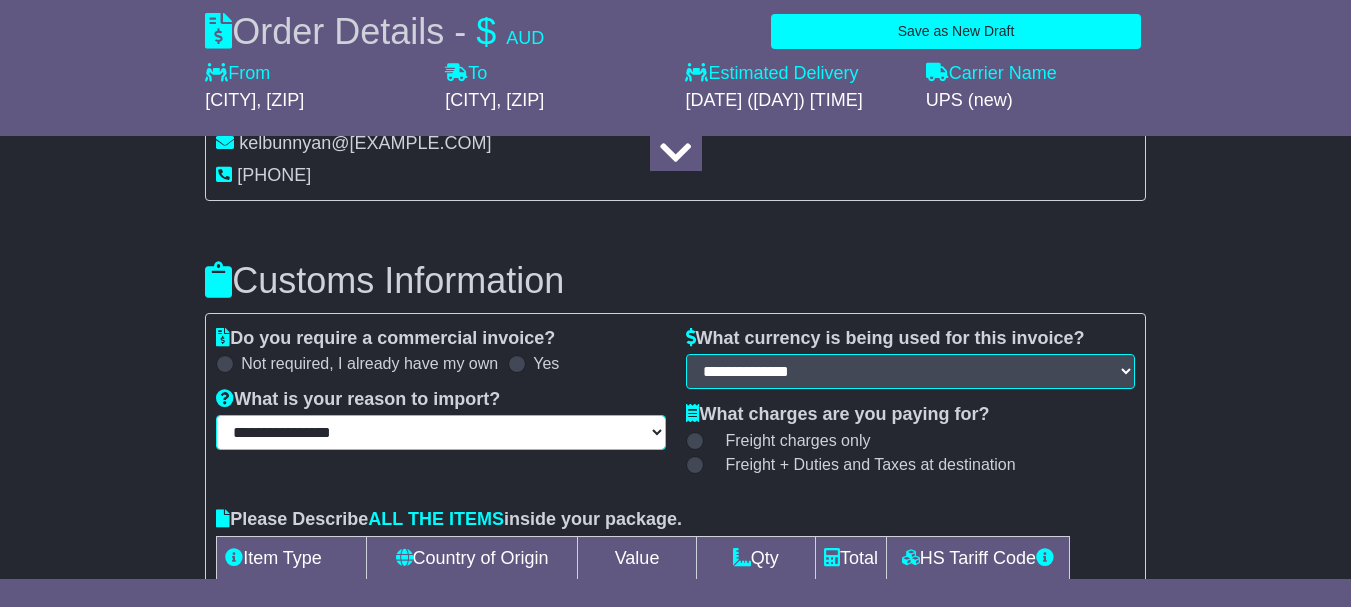 click on "**********" at bounding box center (440, 432) 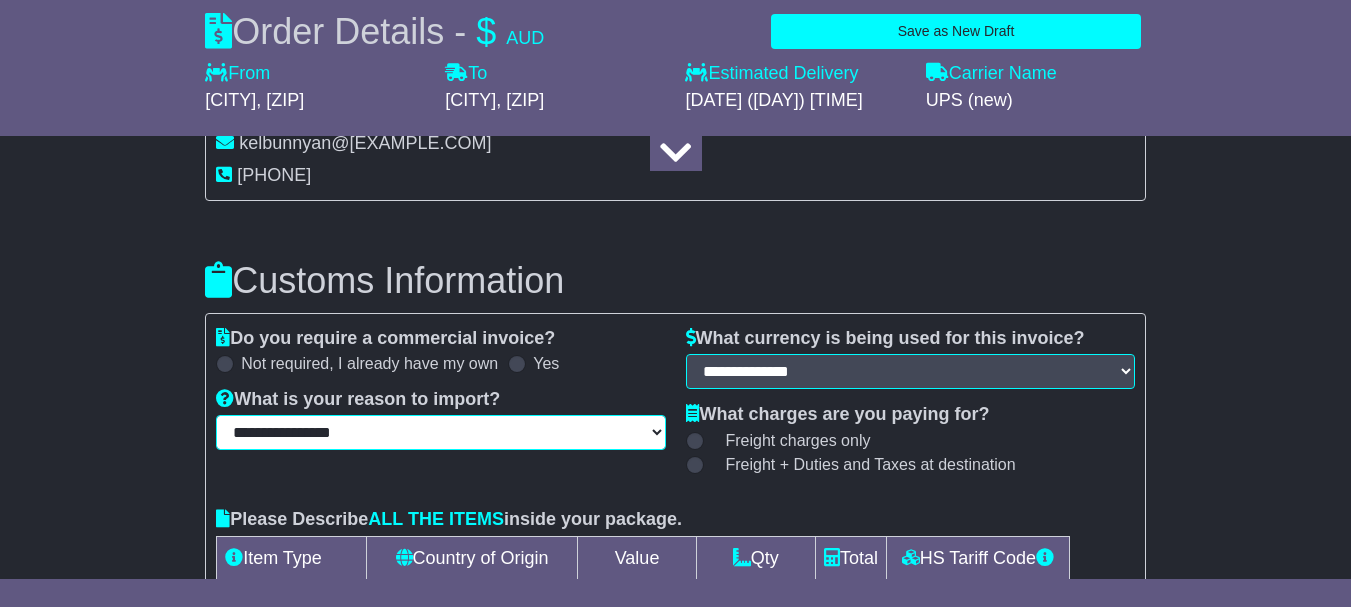select on "********" 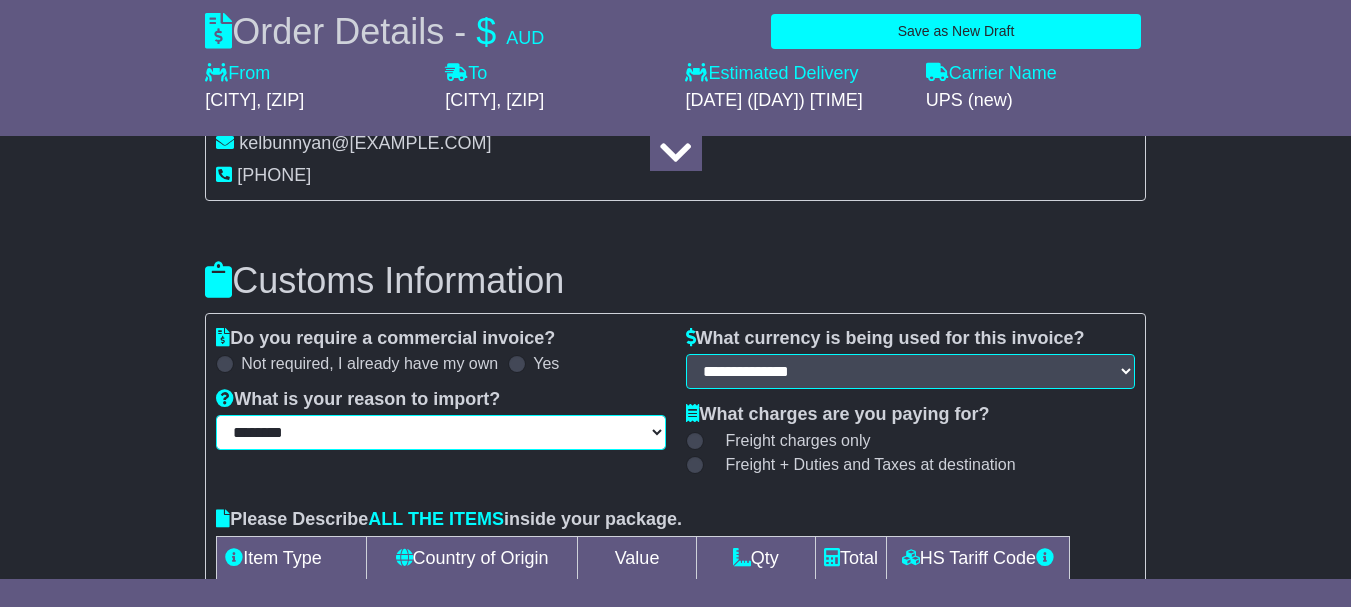 click on "**********" at bounding box center [440, 432] 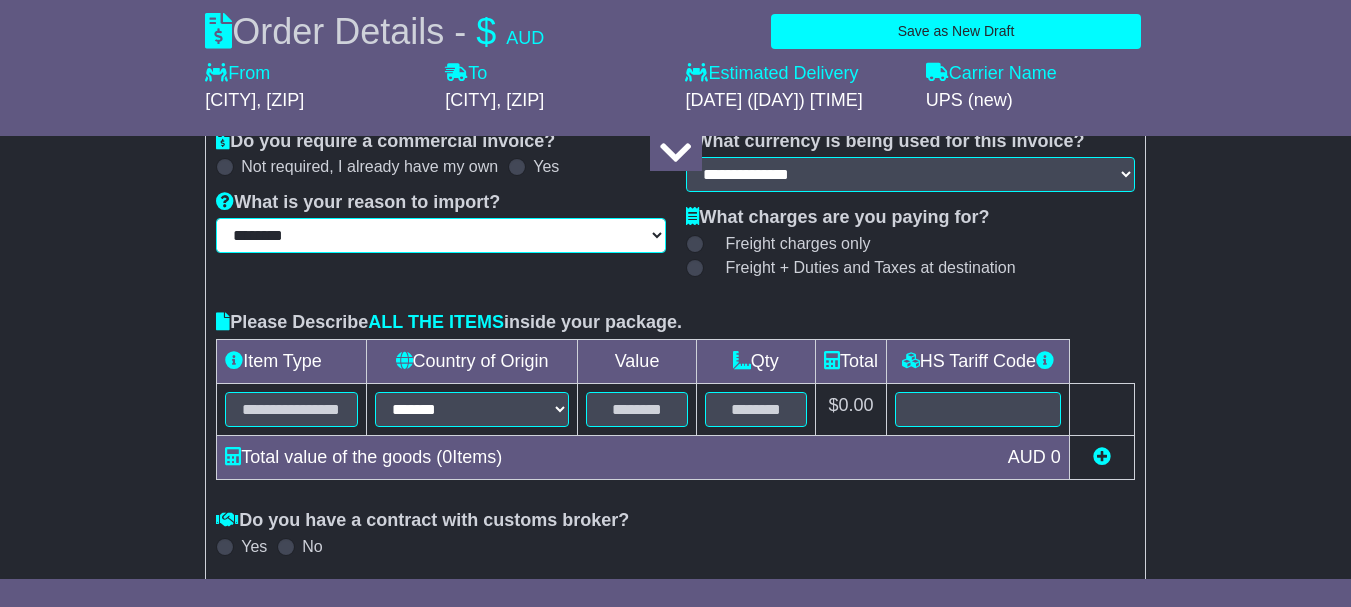 scroll, scrollTop: 1880, scrollLeft: 0, axis: vertical 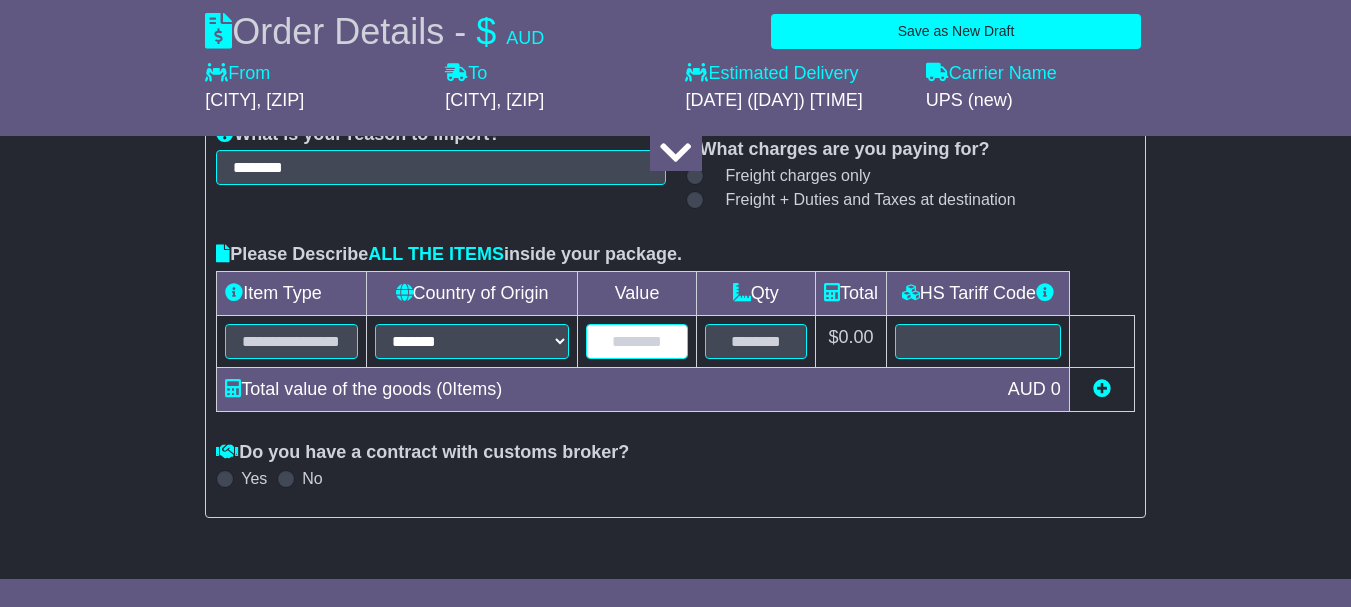 click at bounding box center (636, 341) 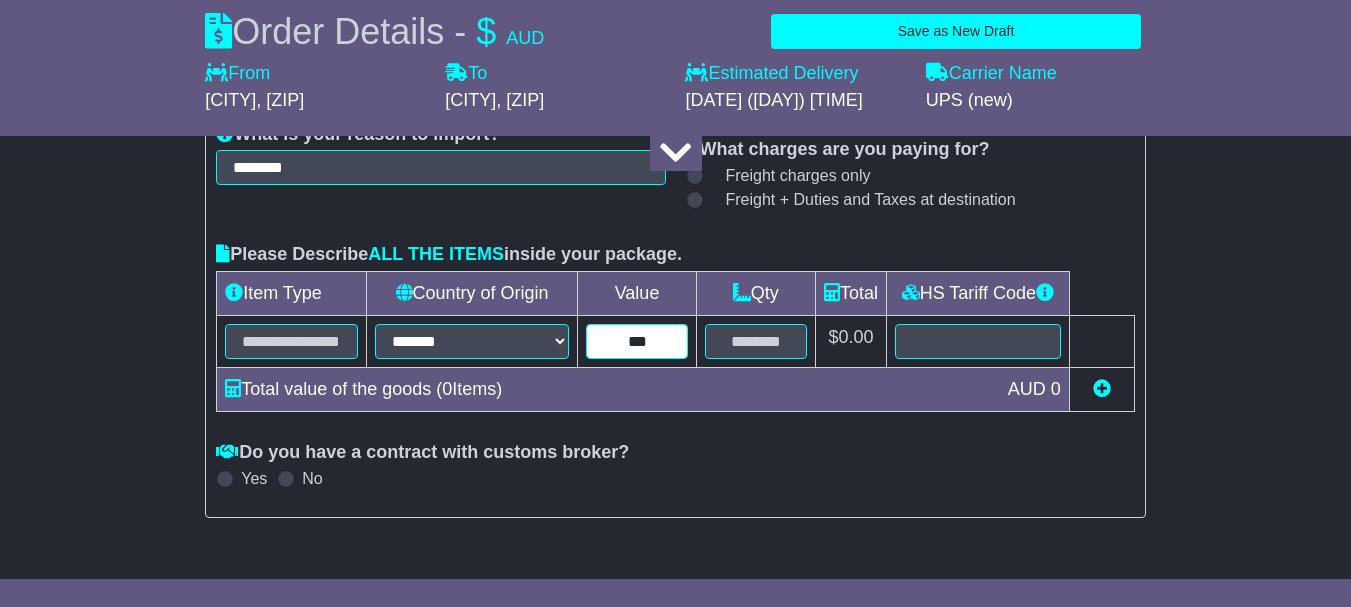 type on "***" 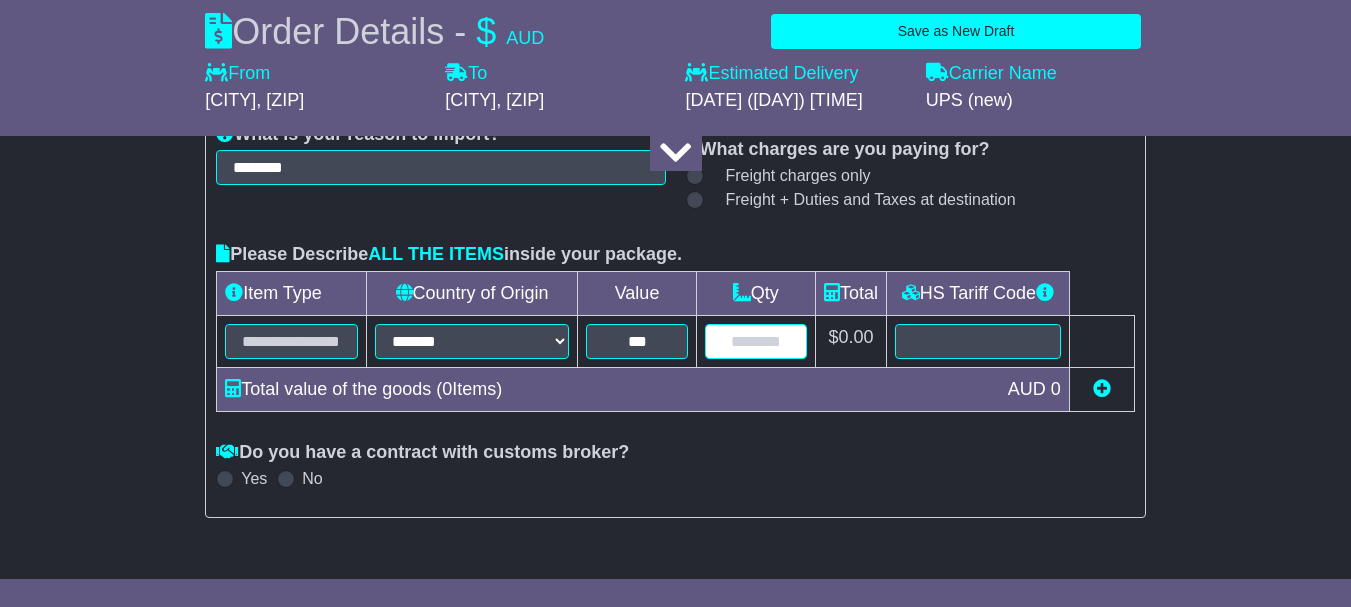 click at bounding box center (756, 341) 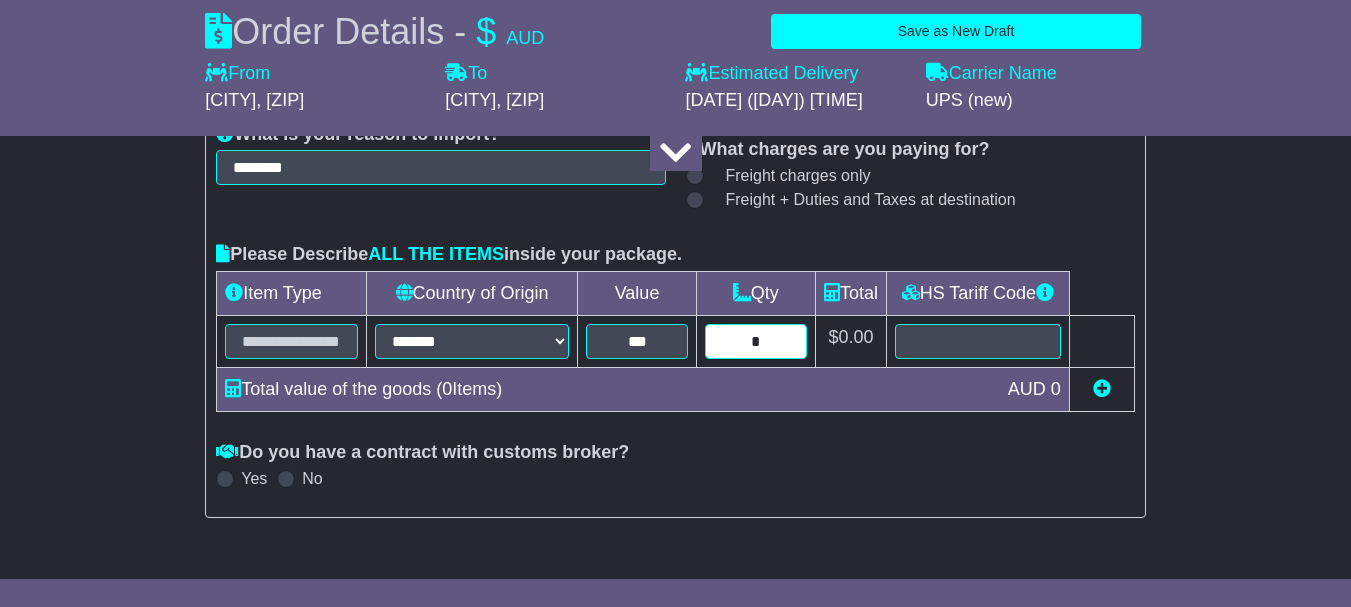 type on "*" 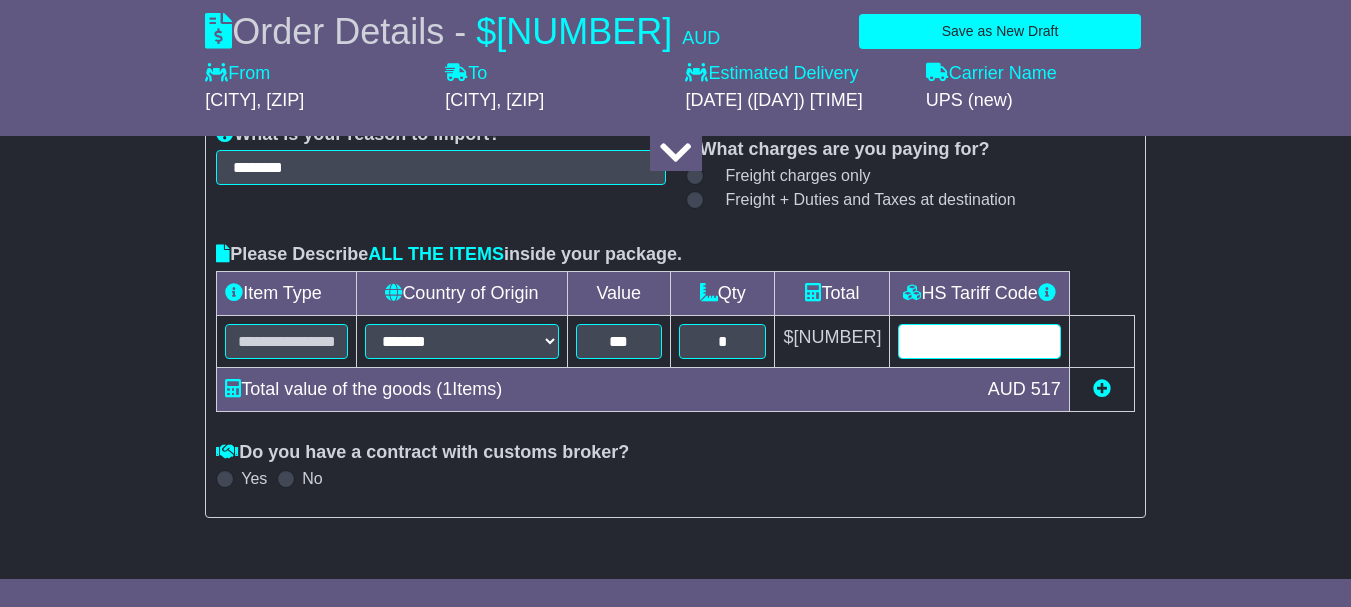 paste on "********" 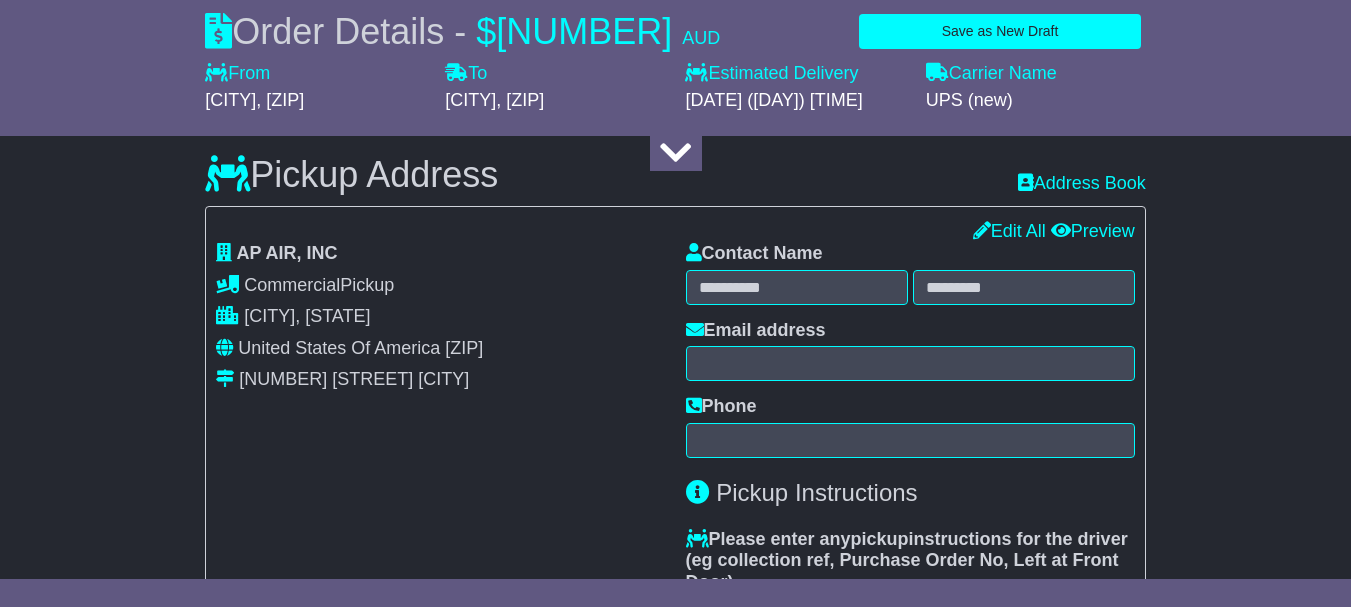 scroll, scrollTop: 526, scrollLeft: 0, axis: vertical 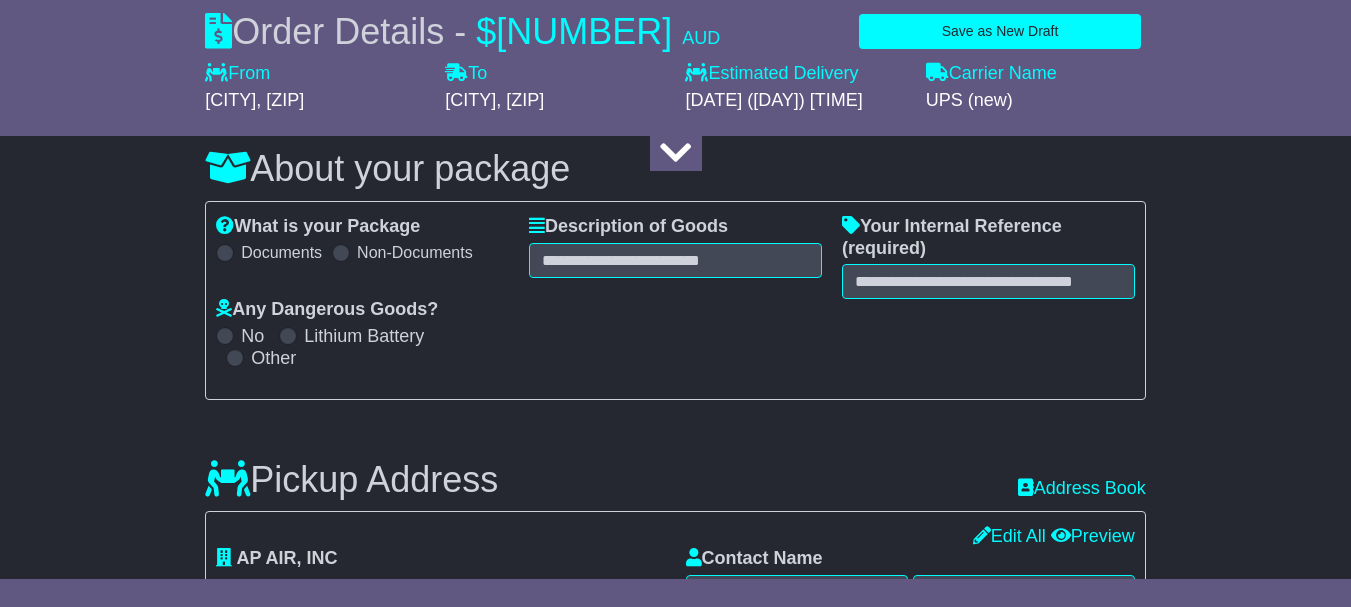 type on "********" 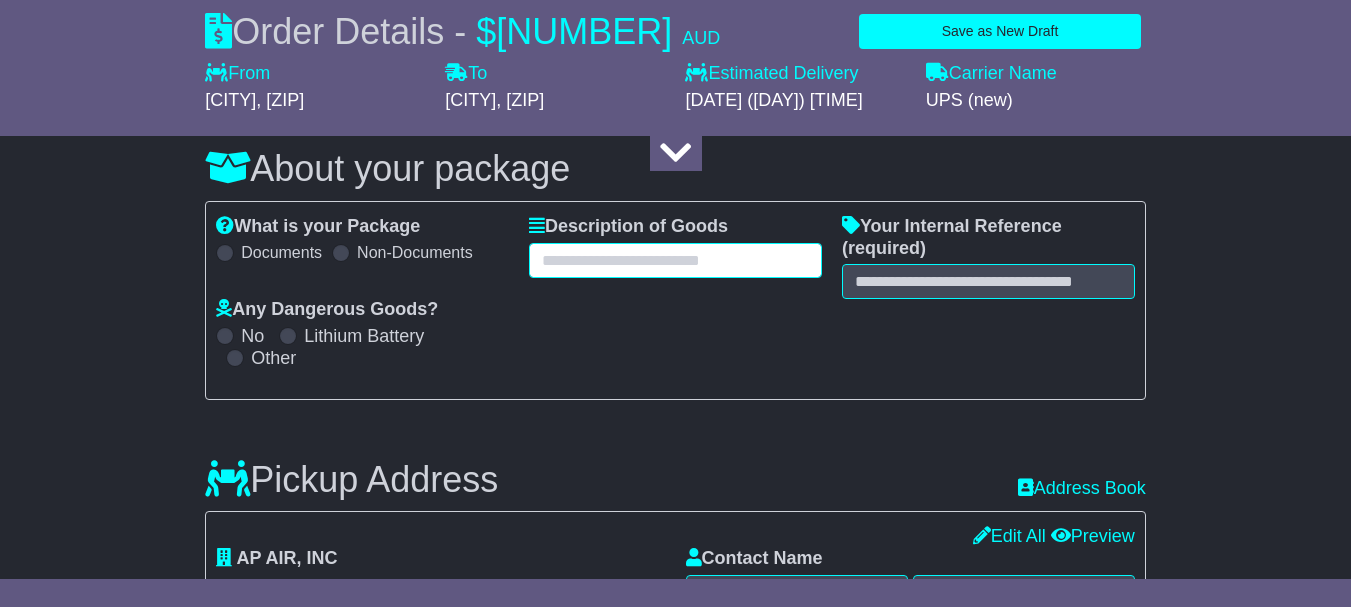 click at bounding box center (675, 260) 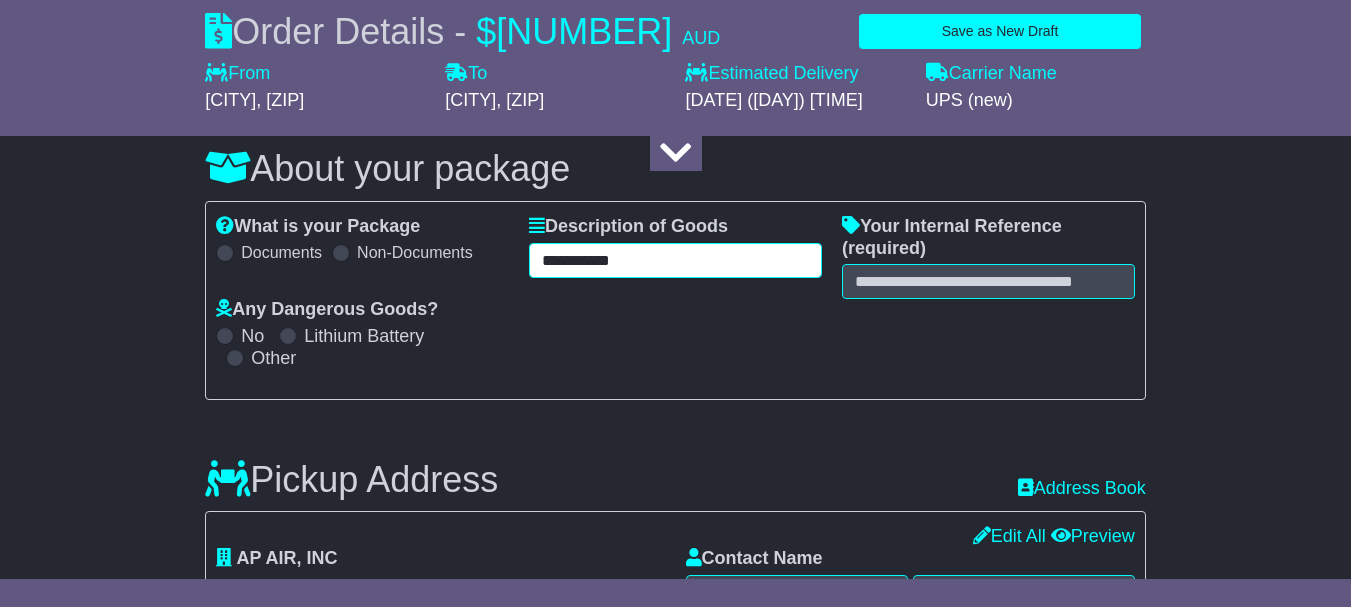 type on "**********" 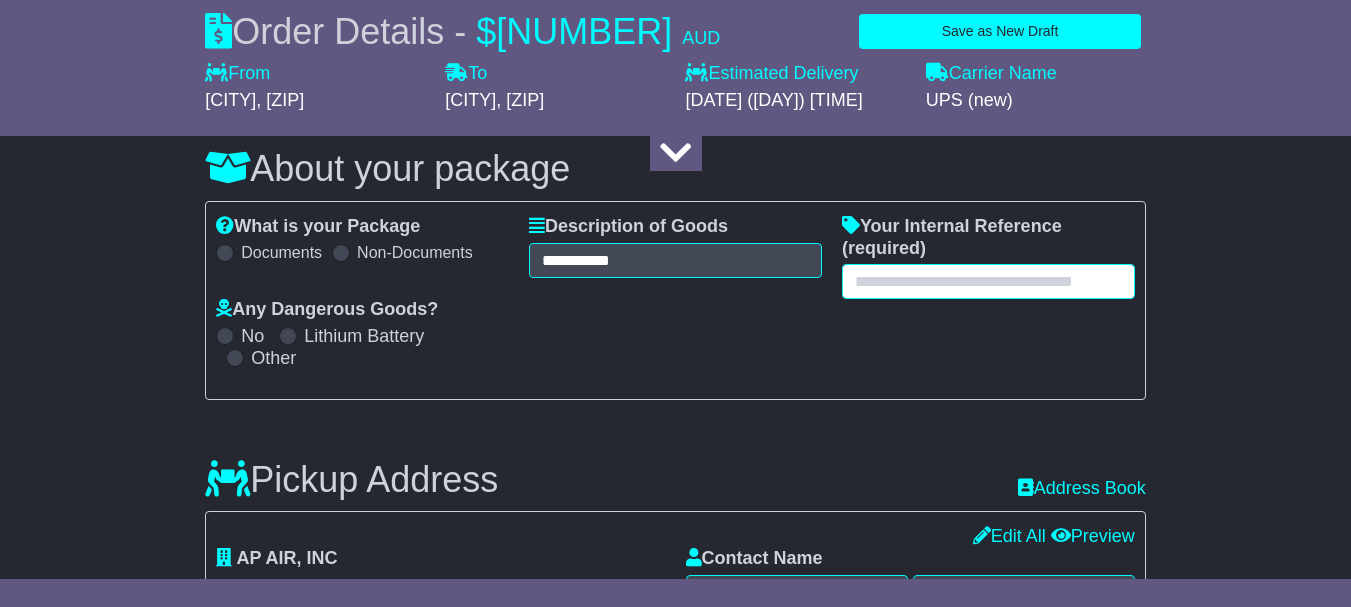 click at bounding box center (988, 281) 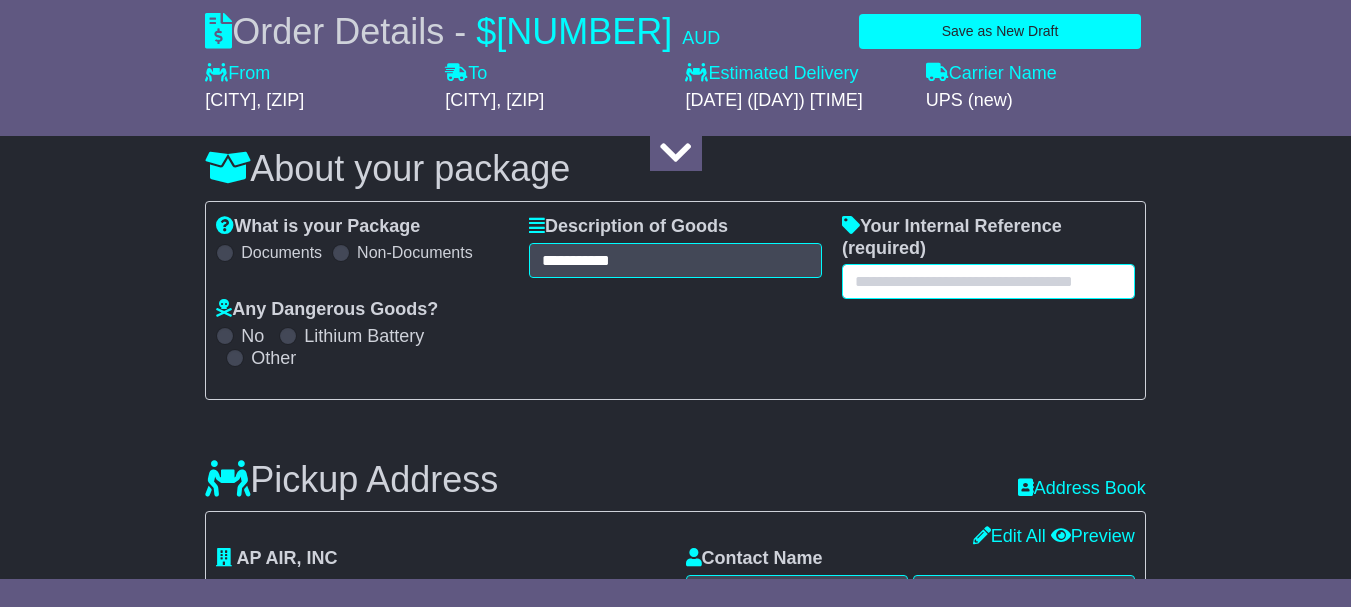 paste on "********" 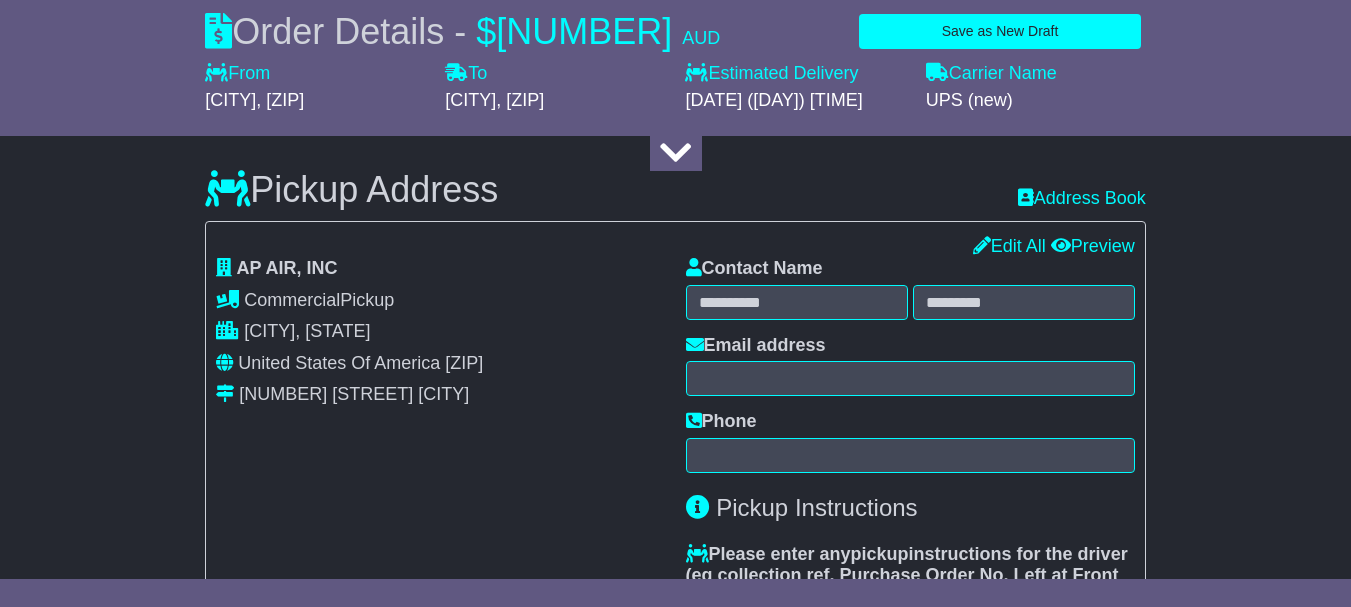 scroll, scrollTop: 519, scrollLeft: 0, axis: vertical 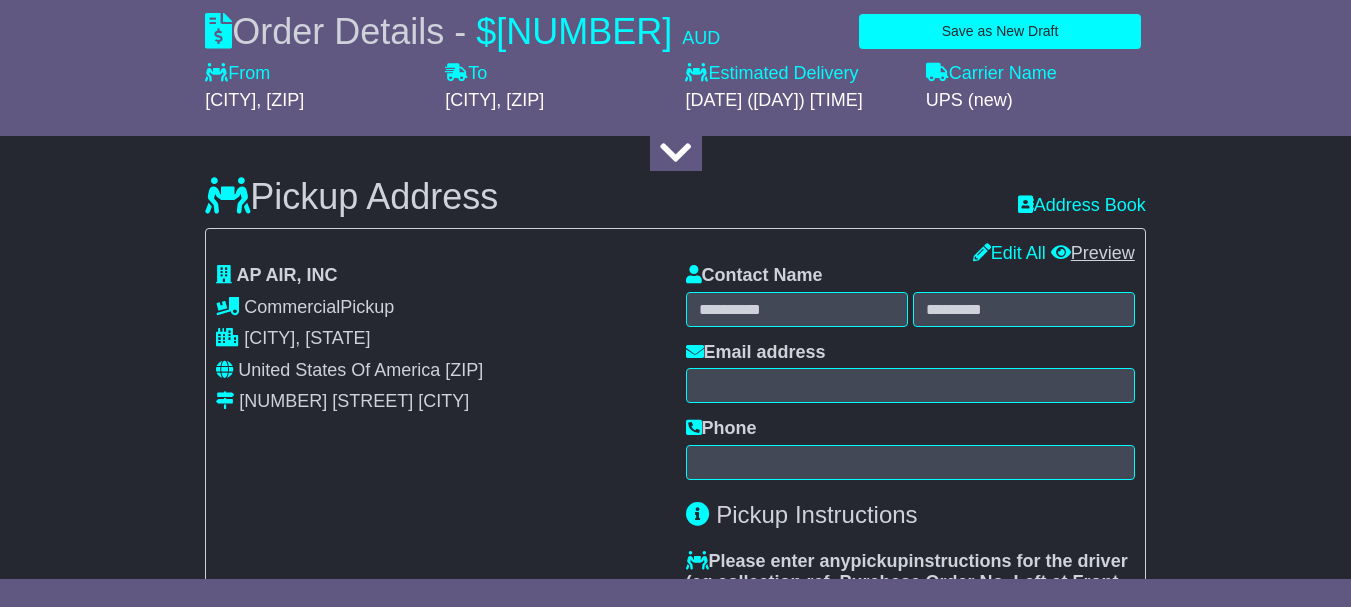 type on "**********" 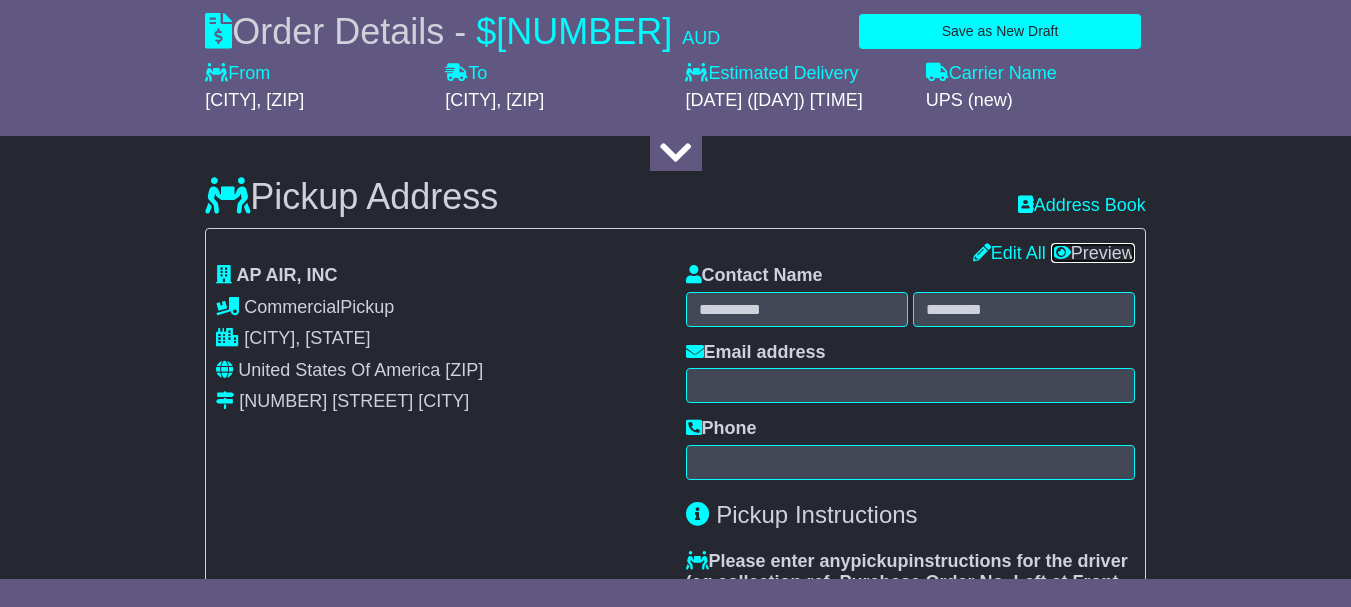 click on "Preview" at bounding box center [1093, 253] 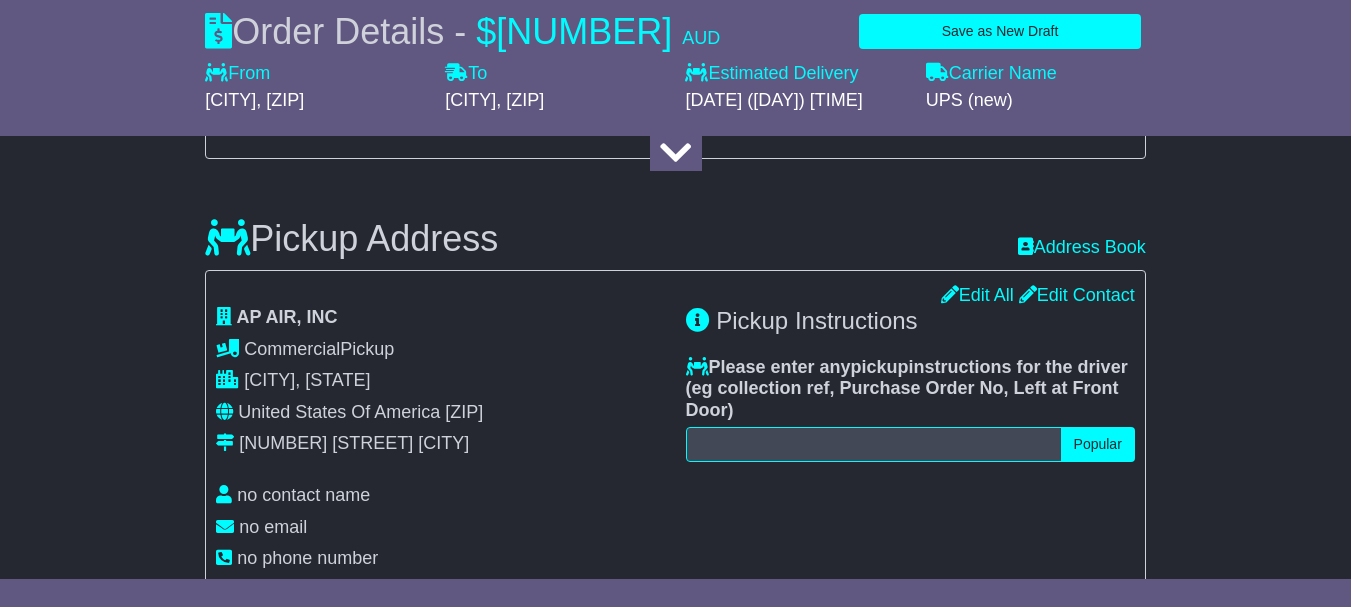 scroll, scrollTop: 470, scrollLeft: 0, axis: vertical 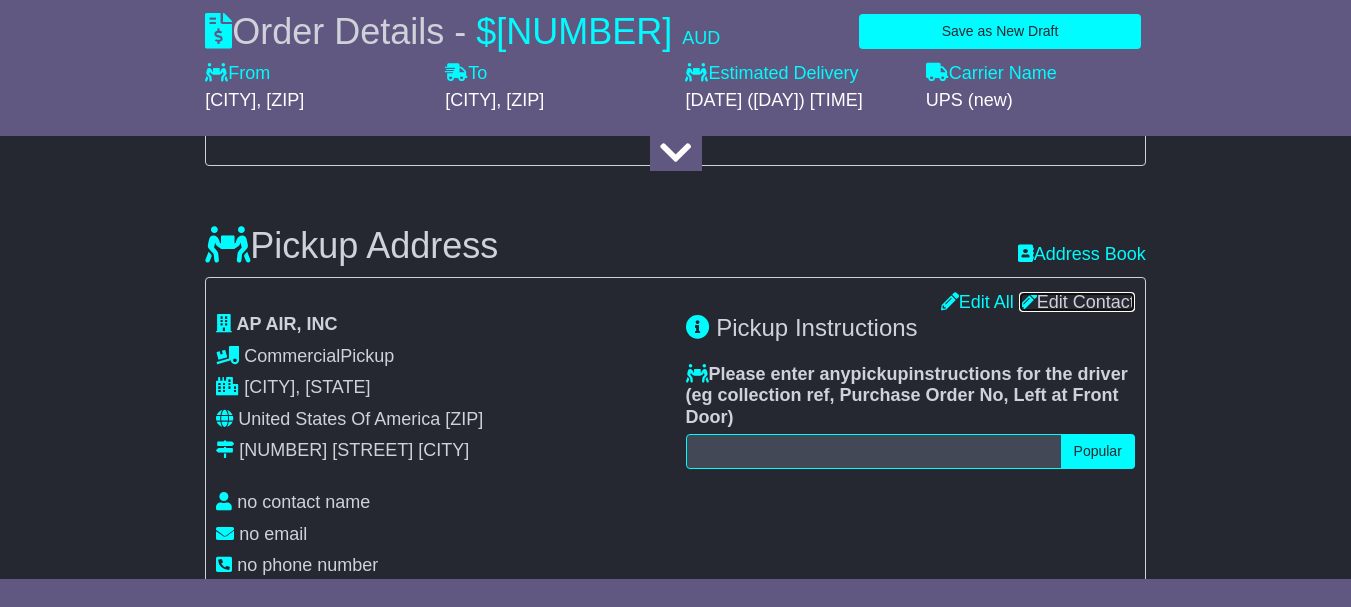 click on "Edit Contact" at bounding box center (1077, 302) 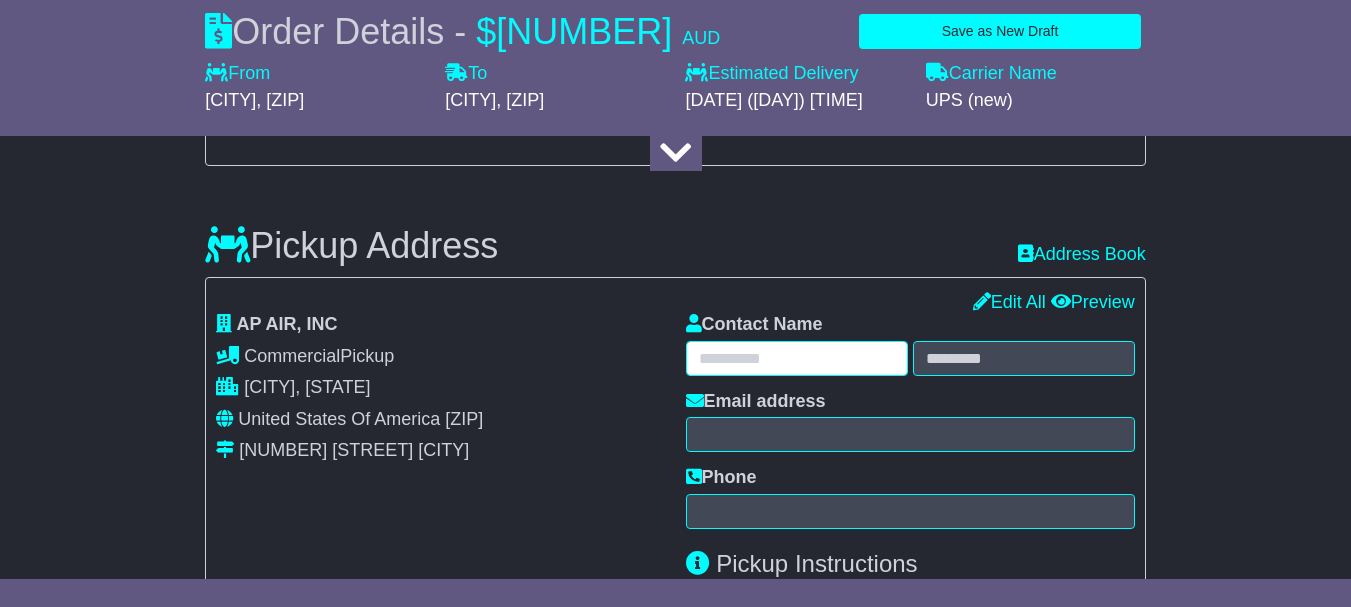 click at bounding box center (797, 358) 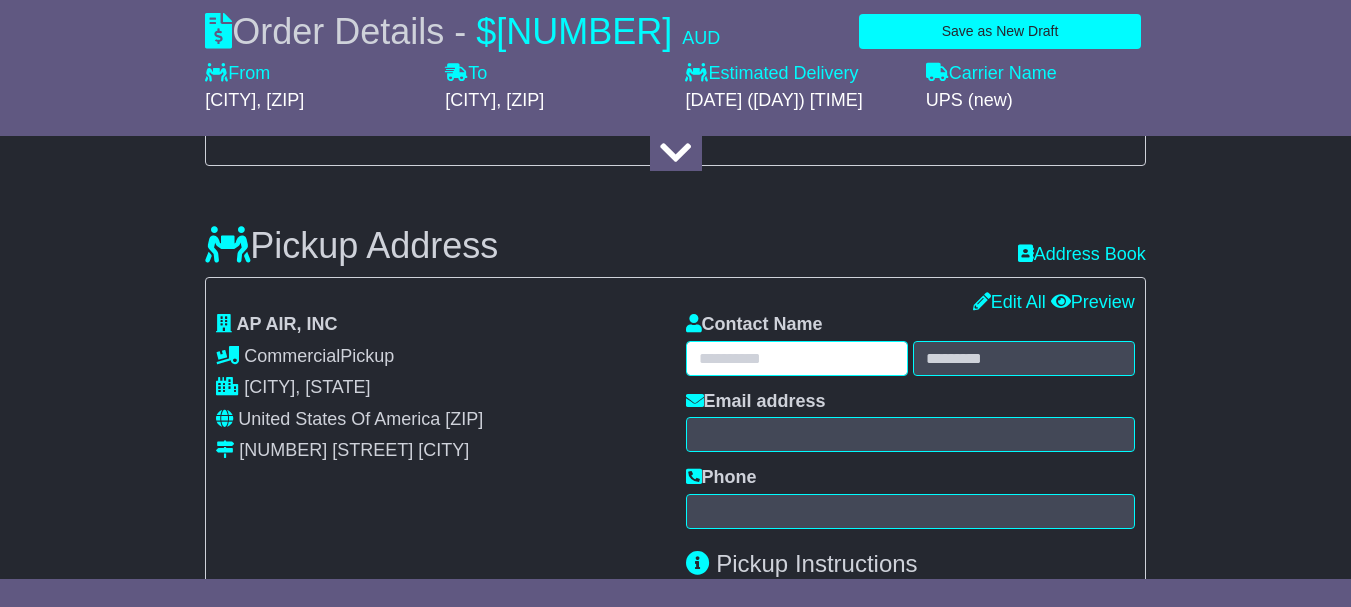 paste on "******" 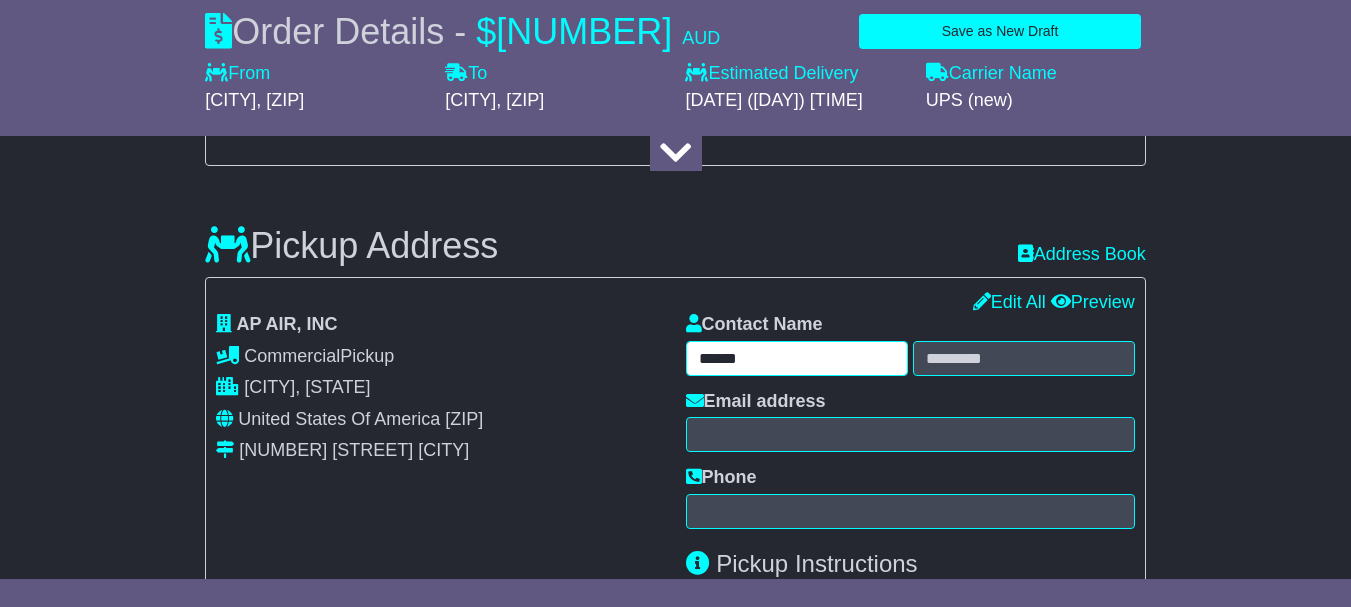 type on "******" 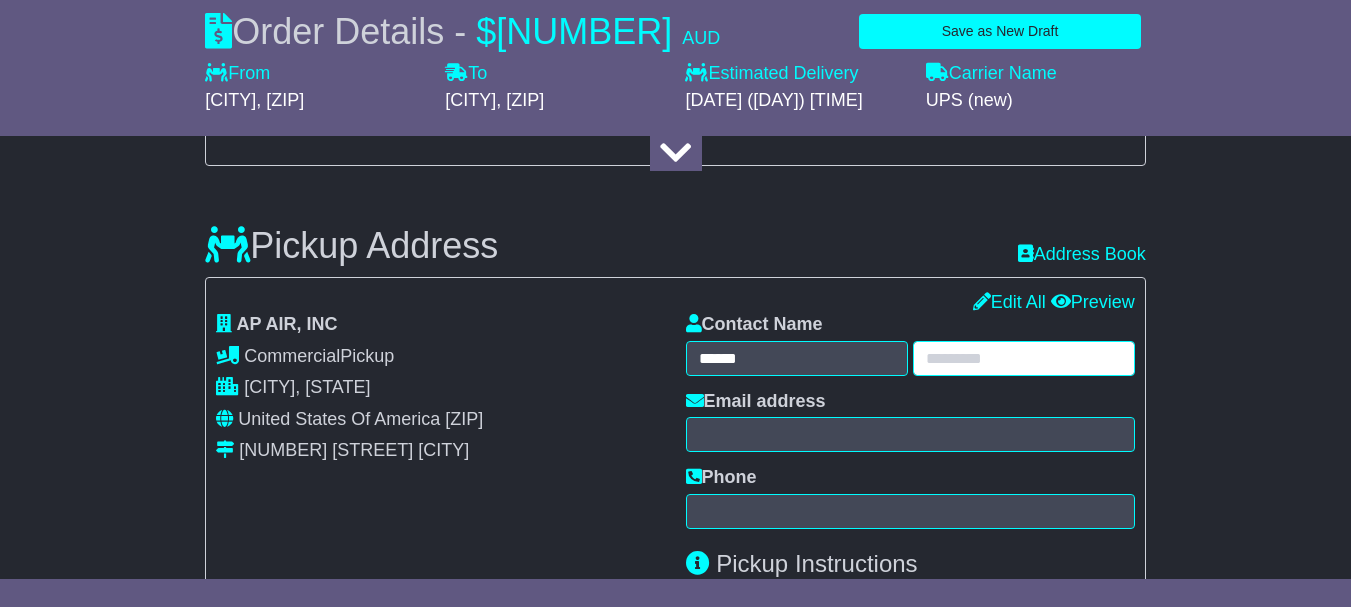 click at bounding box center (1024, 358) 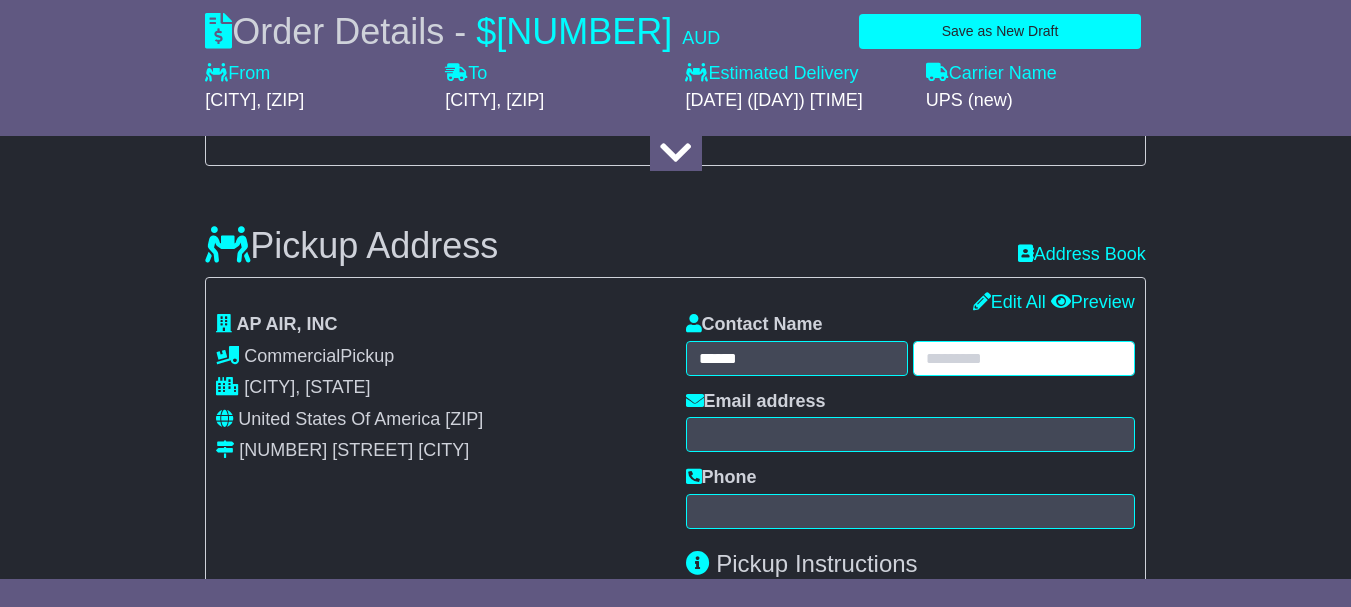 paste on "********" 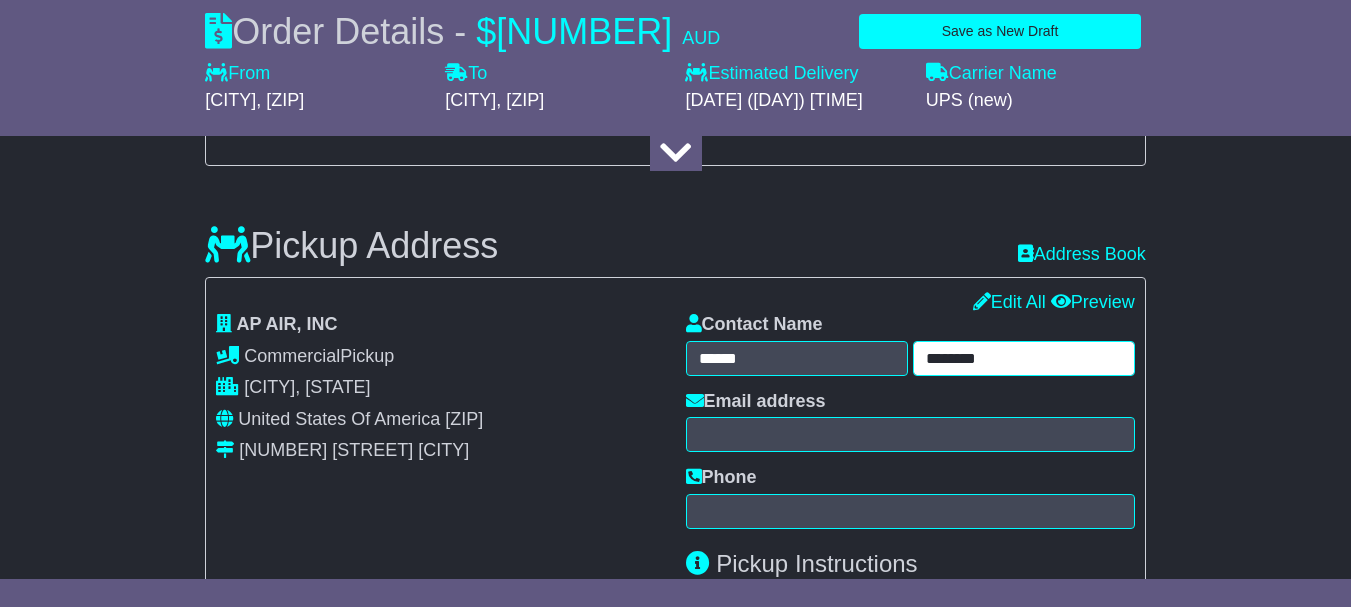 type on "********" 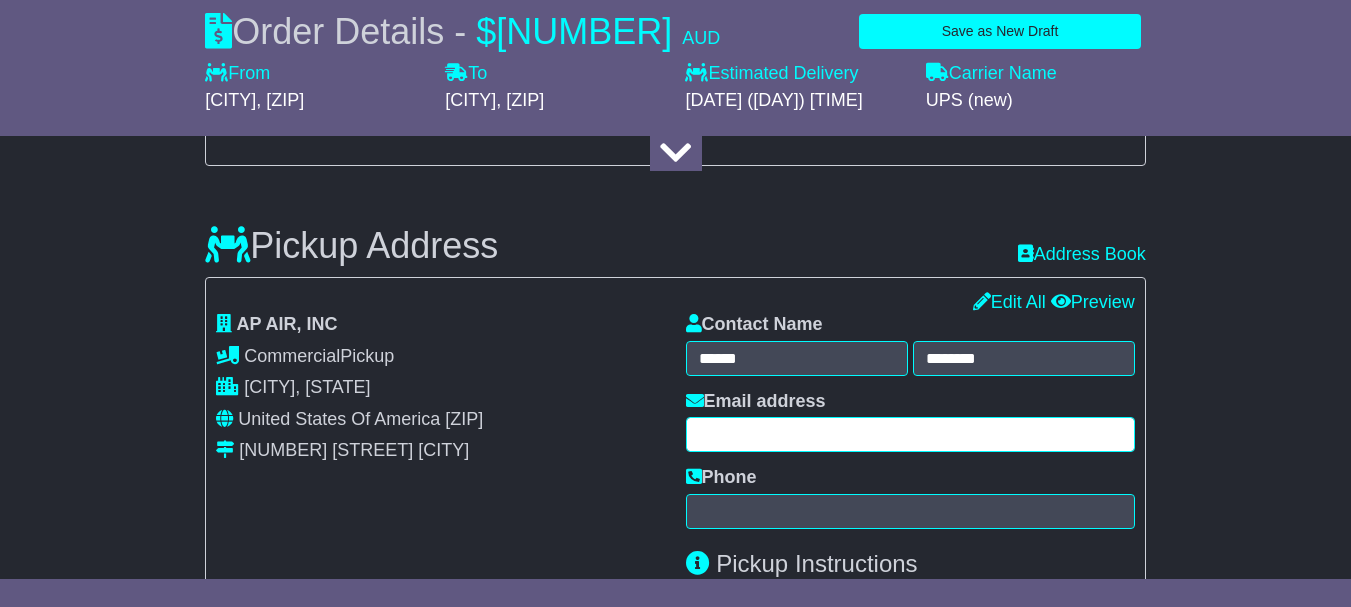 click at bounding box center (910, 434) 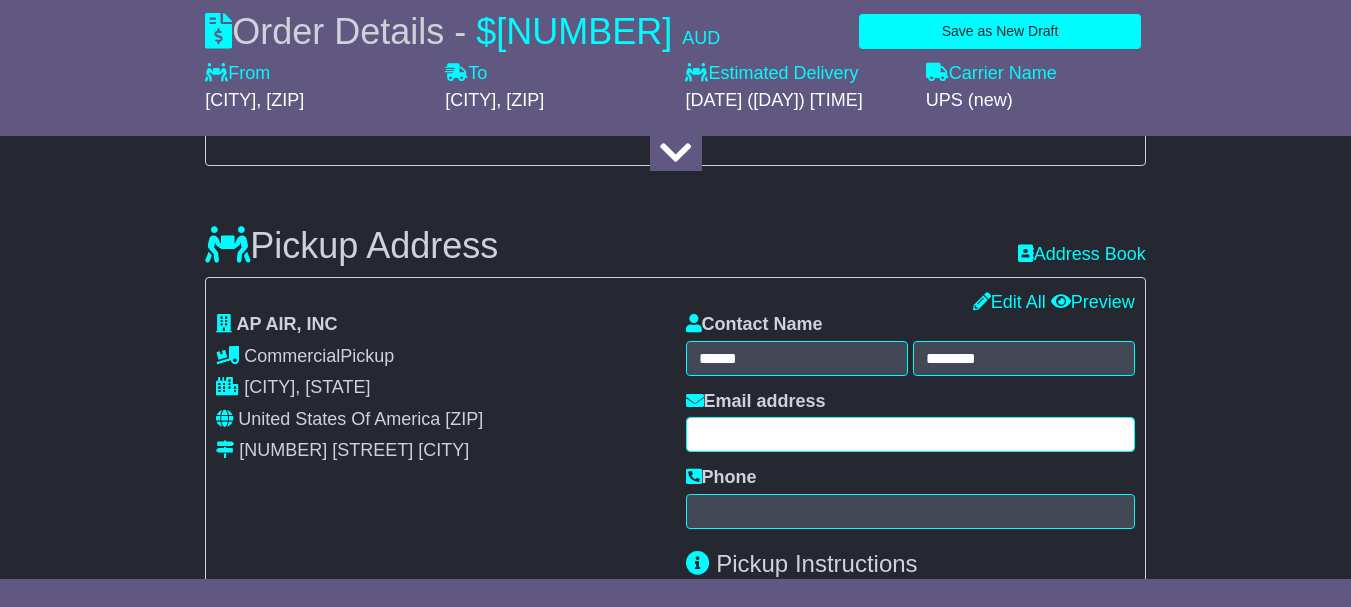 paste on "**********" 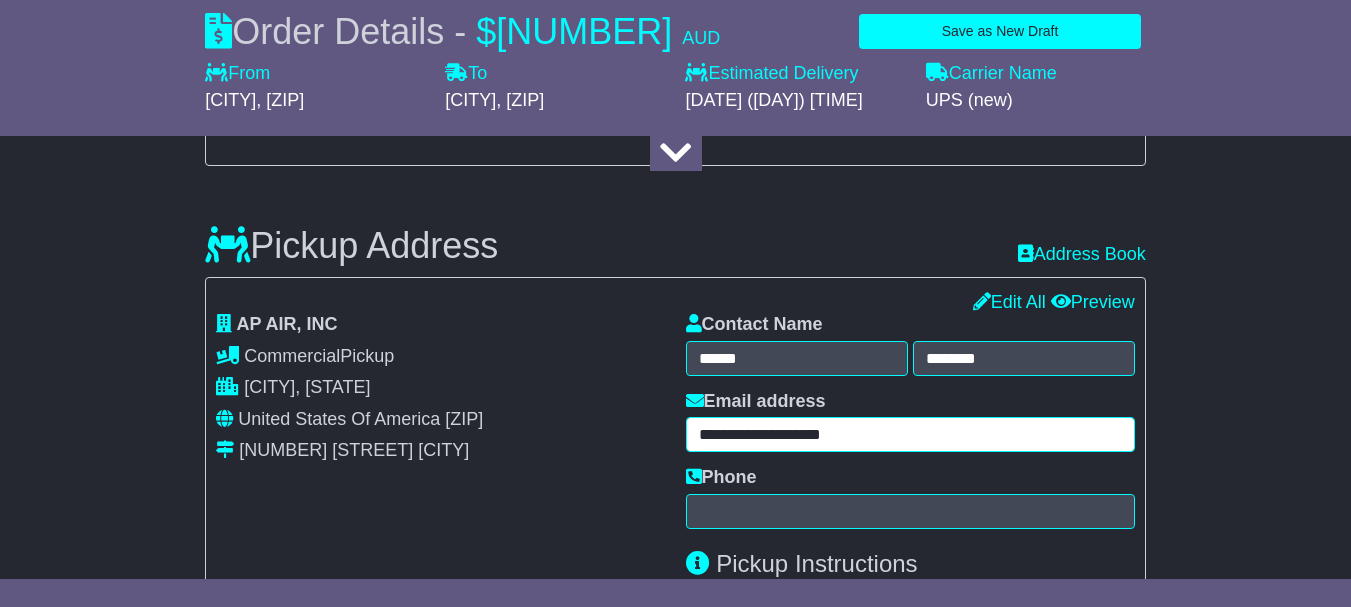 type on "**********" 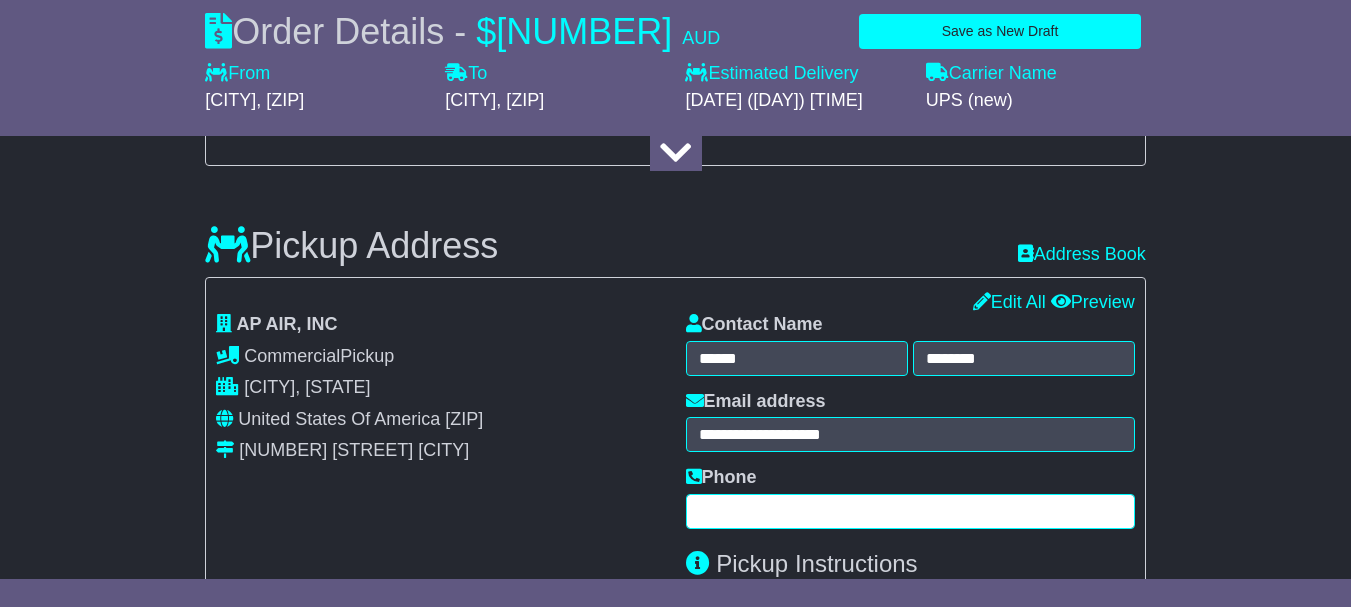 click at bounding box center (910, 511) 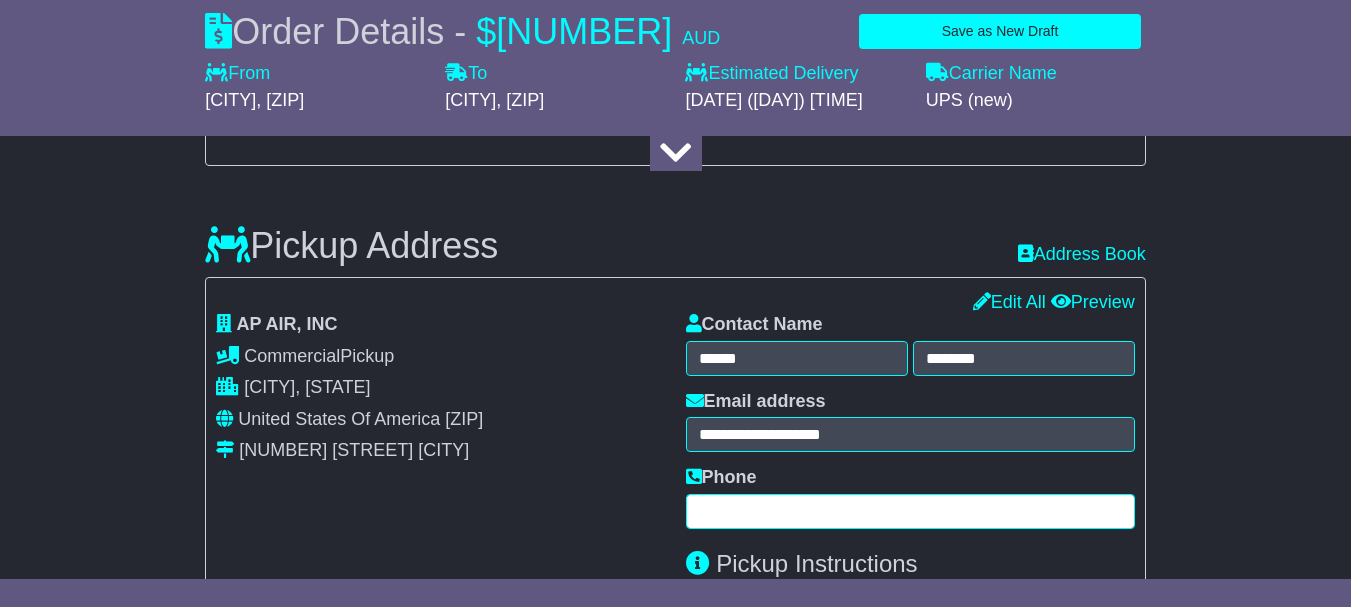 paste on "**********" 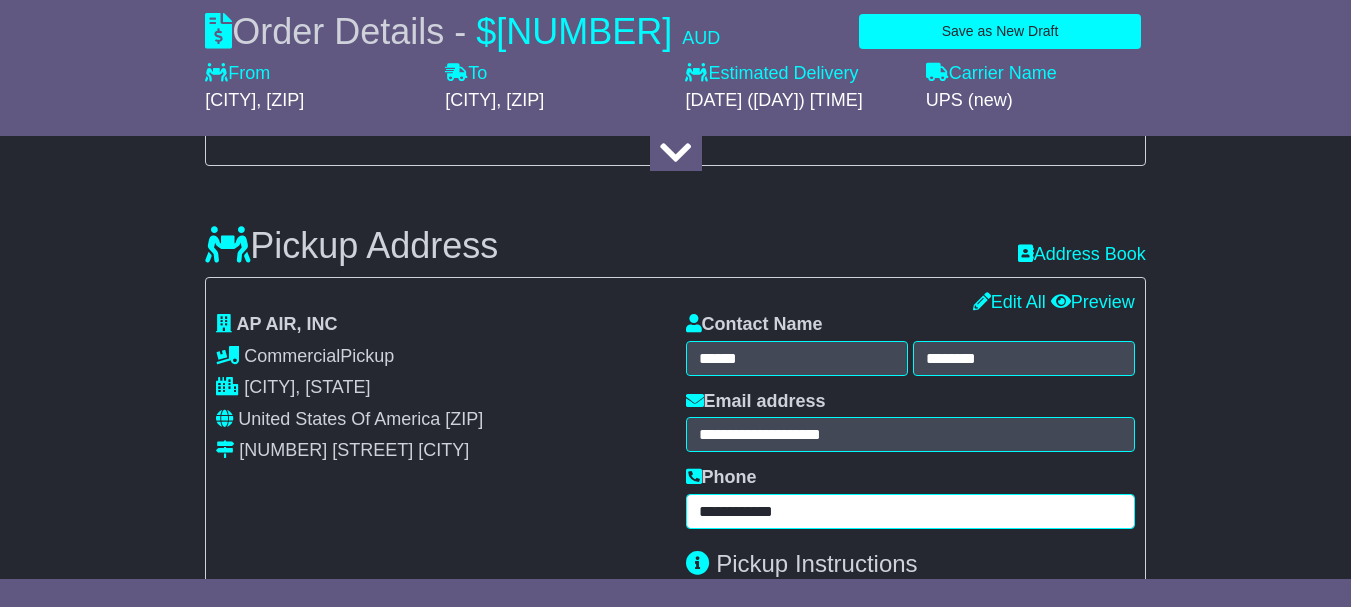click on "**********" at bounding box center [910, 511] 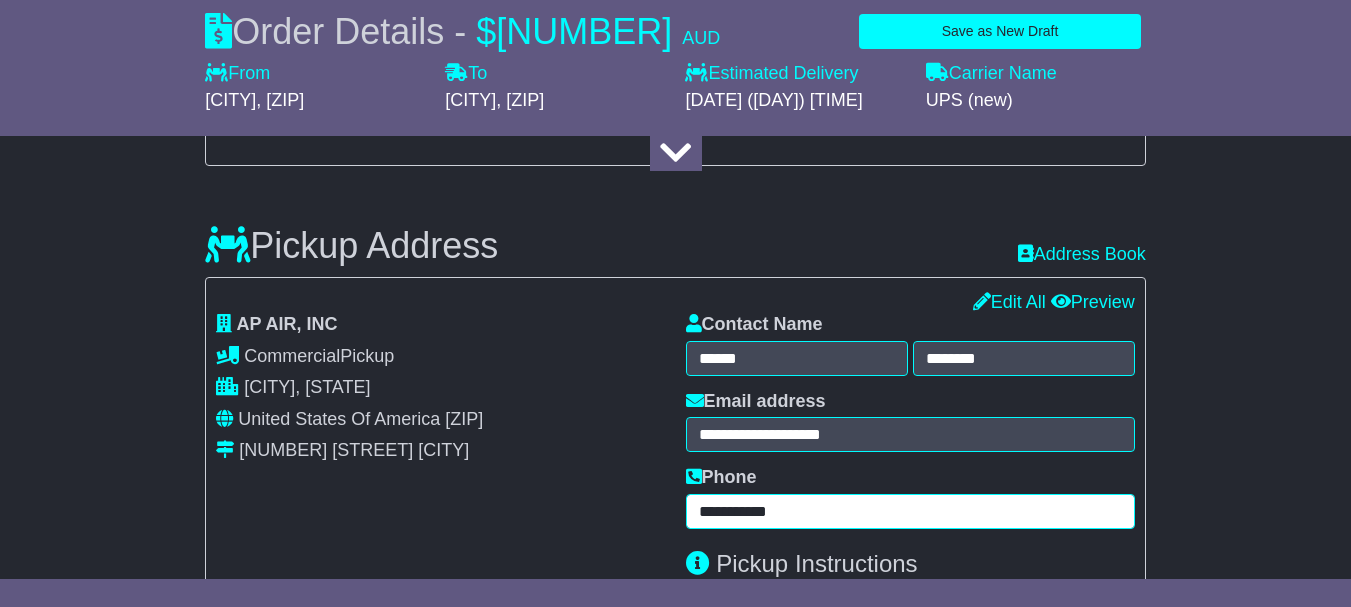 click on "**********" at bounding box center [910, 511] 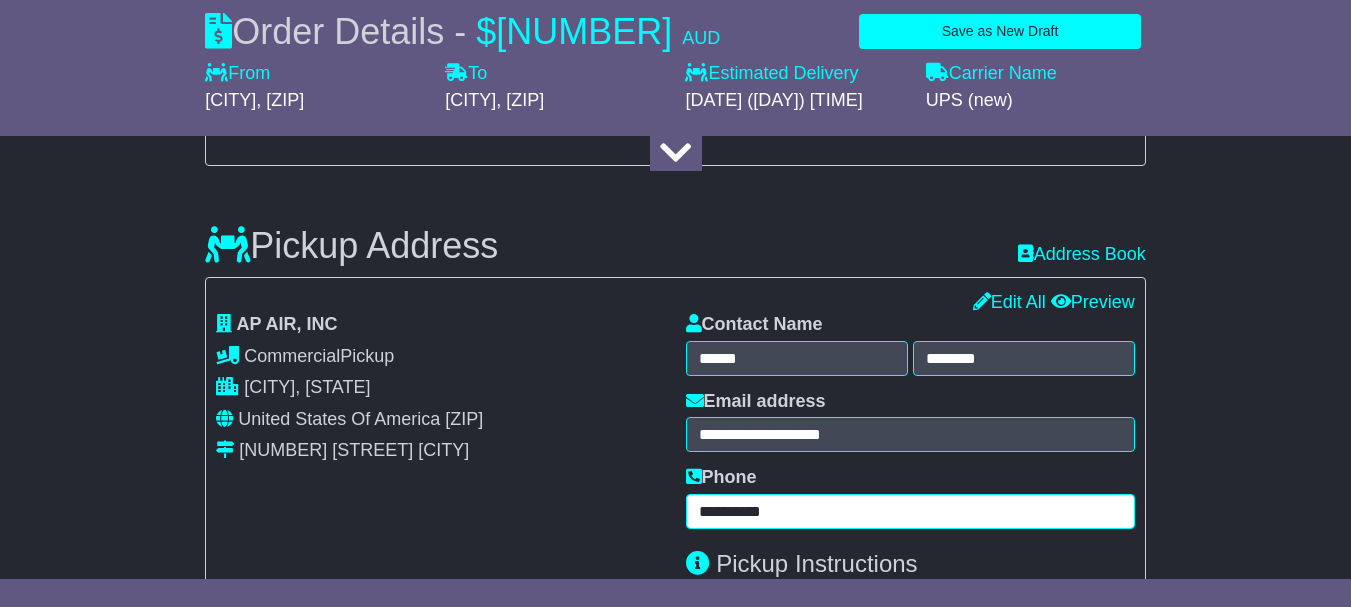 click on "**********" at bounding box center [910, 511] 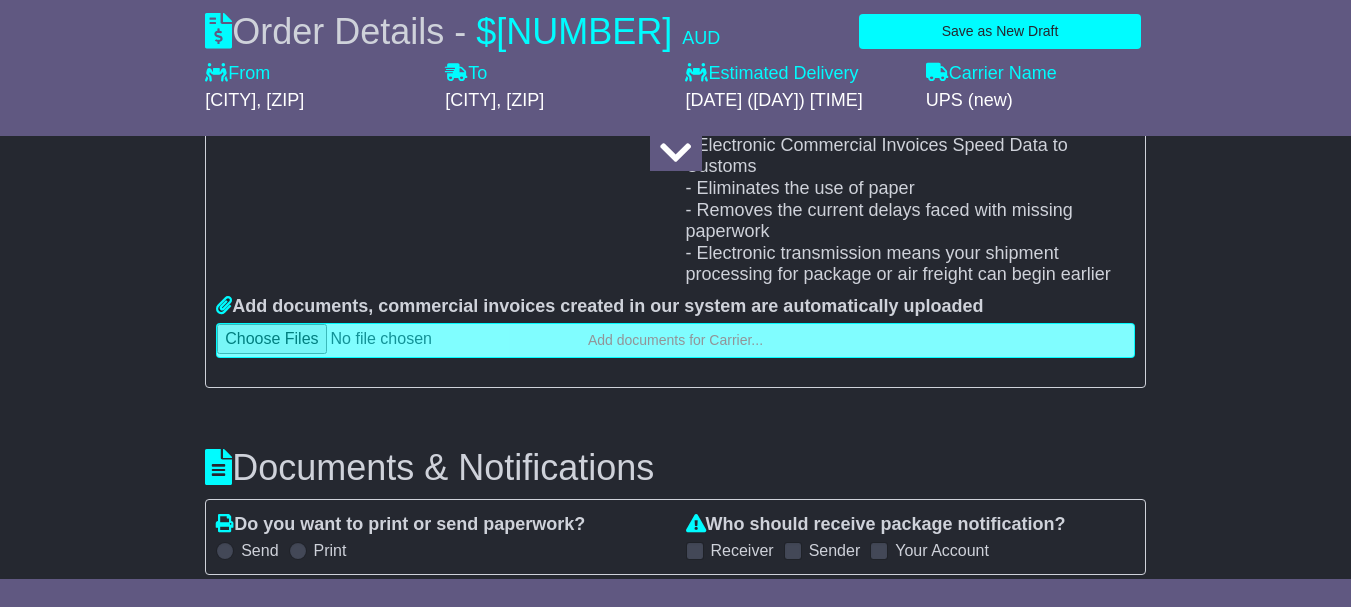 scroll, scrollTop: 2764, scrollLeft: 0, axis: vertical 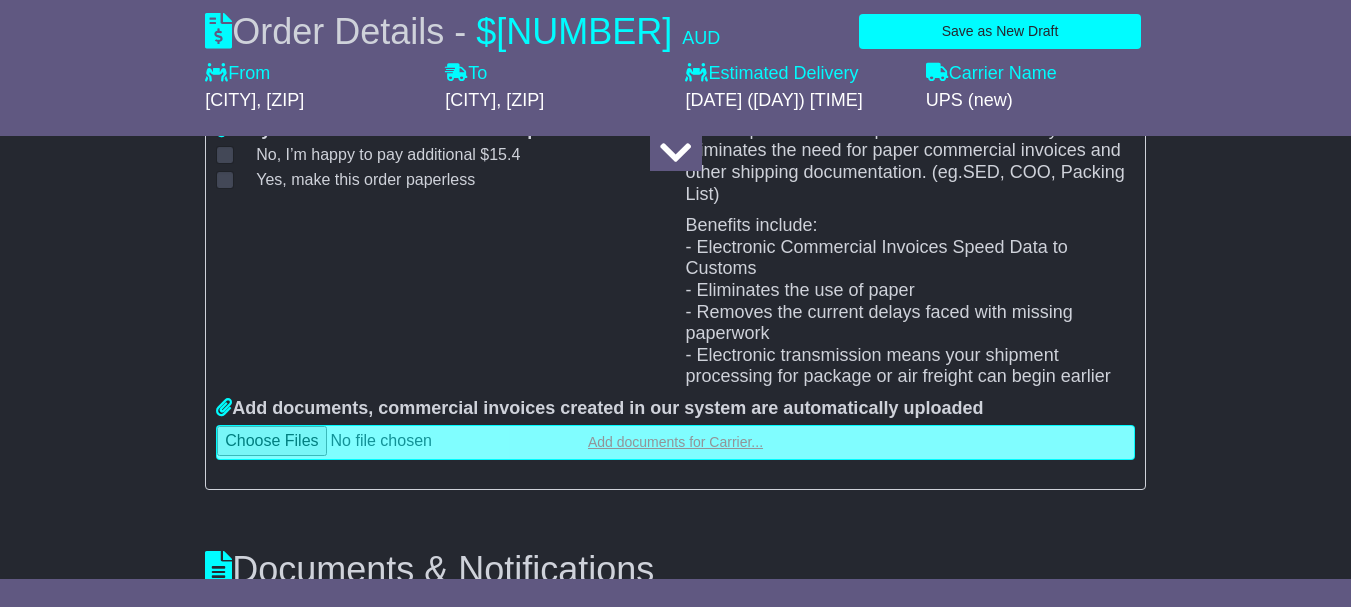 type on "**********" 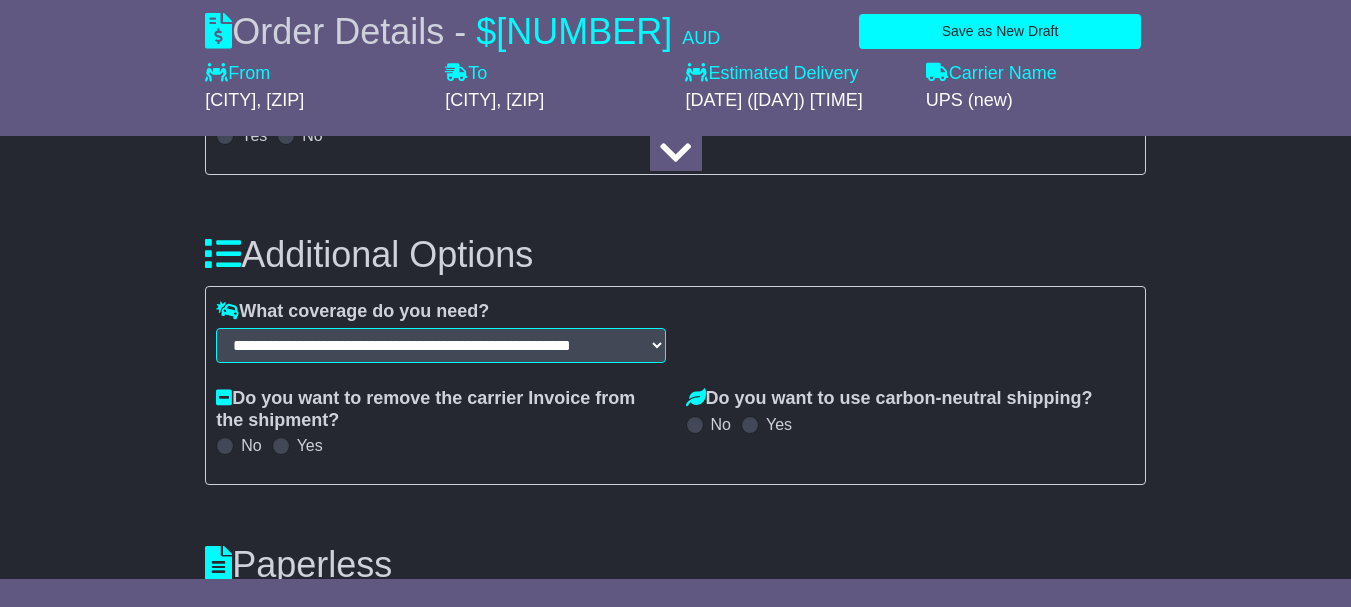 scroll, scrollTop: 2242, scrollLeft: 0, axis: vertical 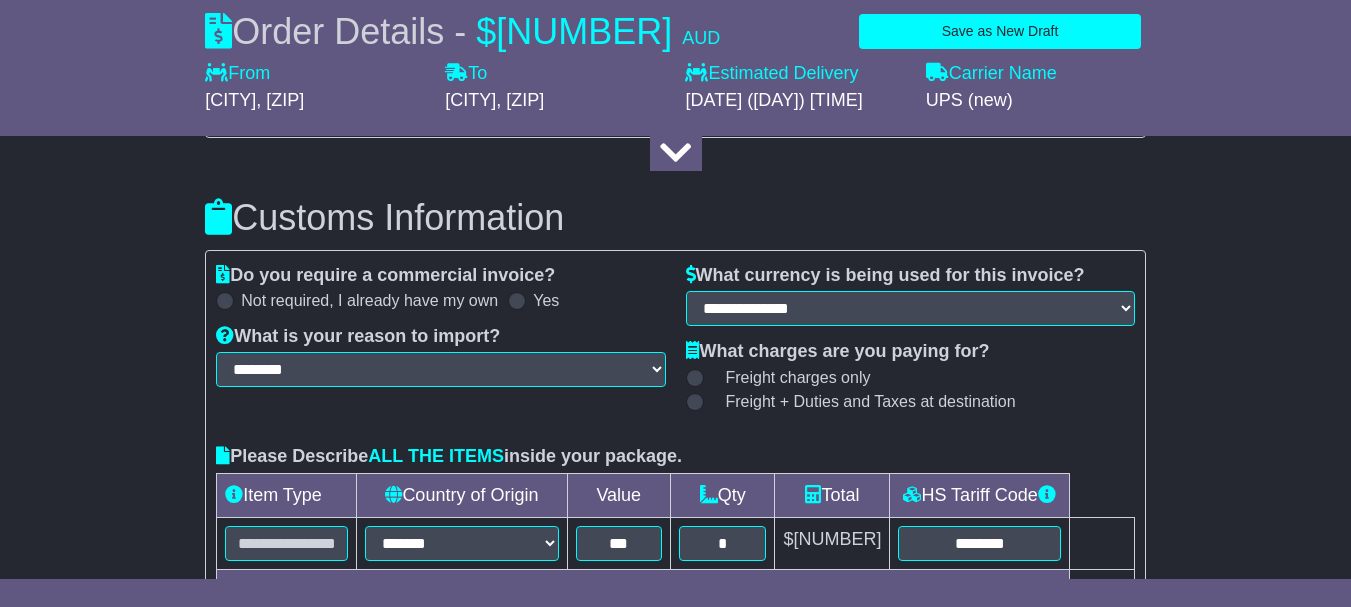 click at bounding box center [225, 301] 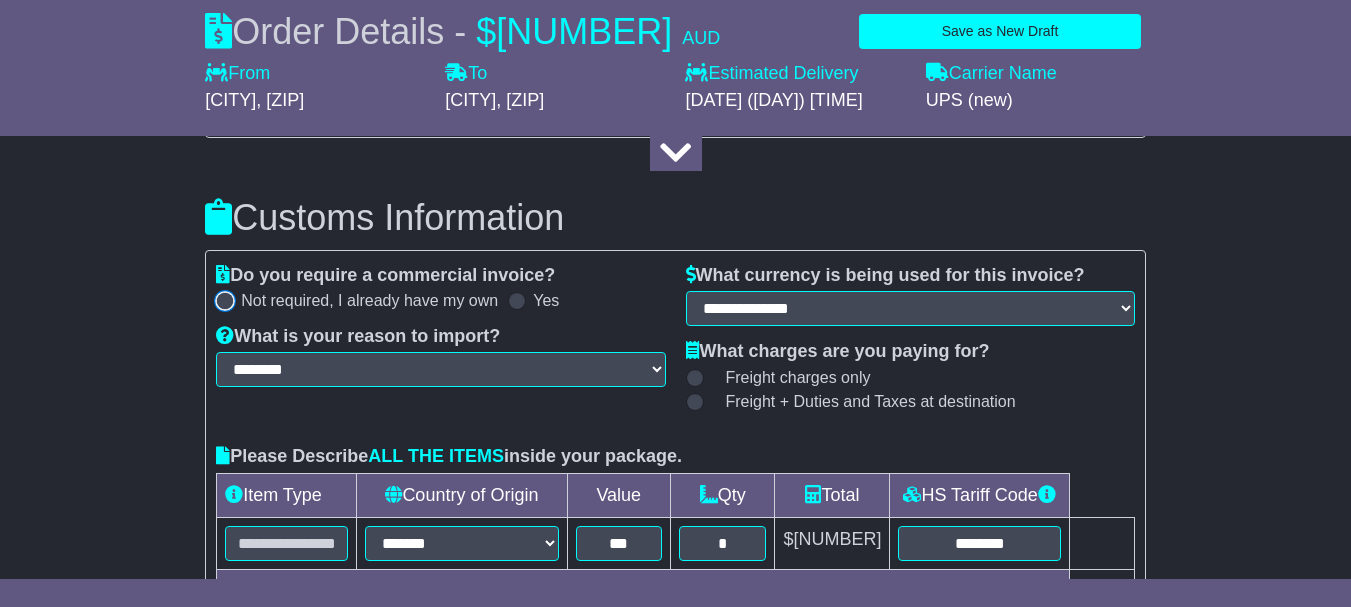 select on "***" 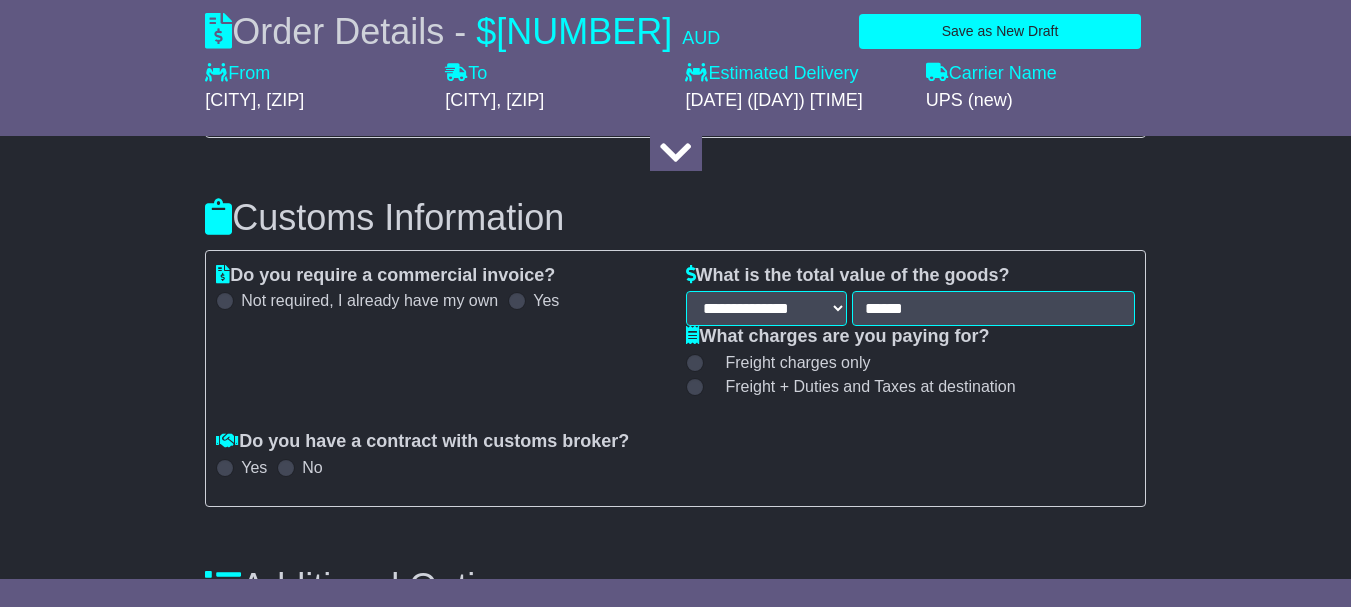 click at bounding box center [517, 301] 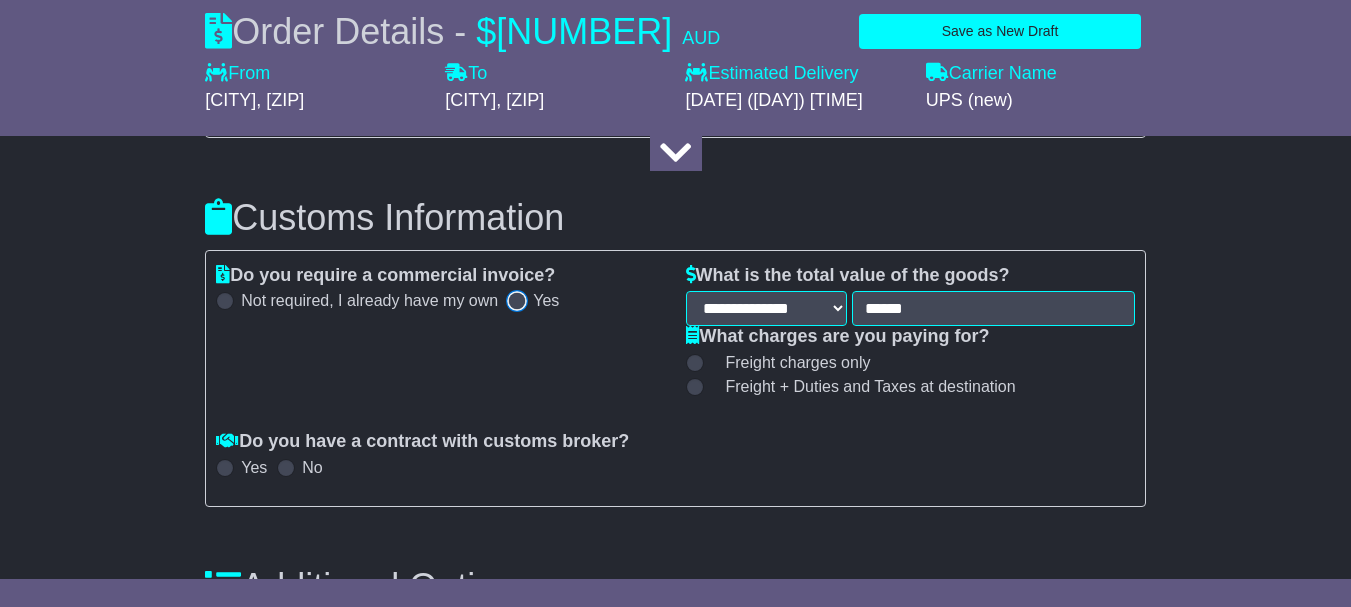 select on "********" 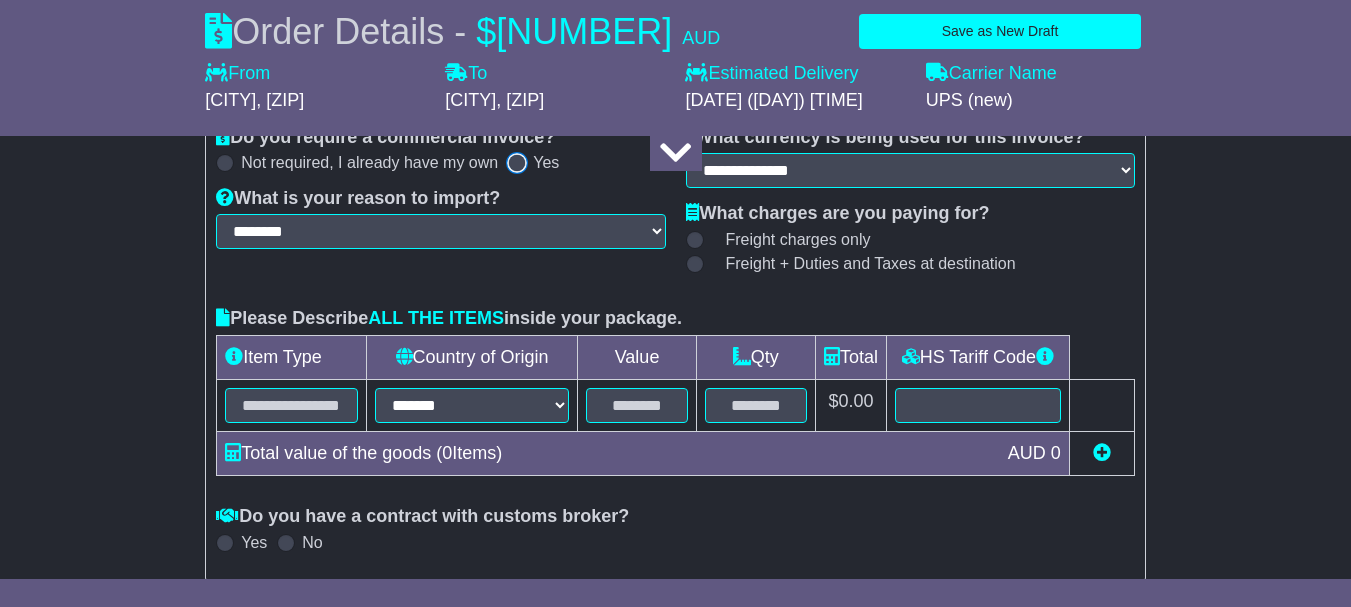 scroll, scrollTop: 1885, scrollLeft: 0, axis: vertical 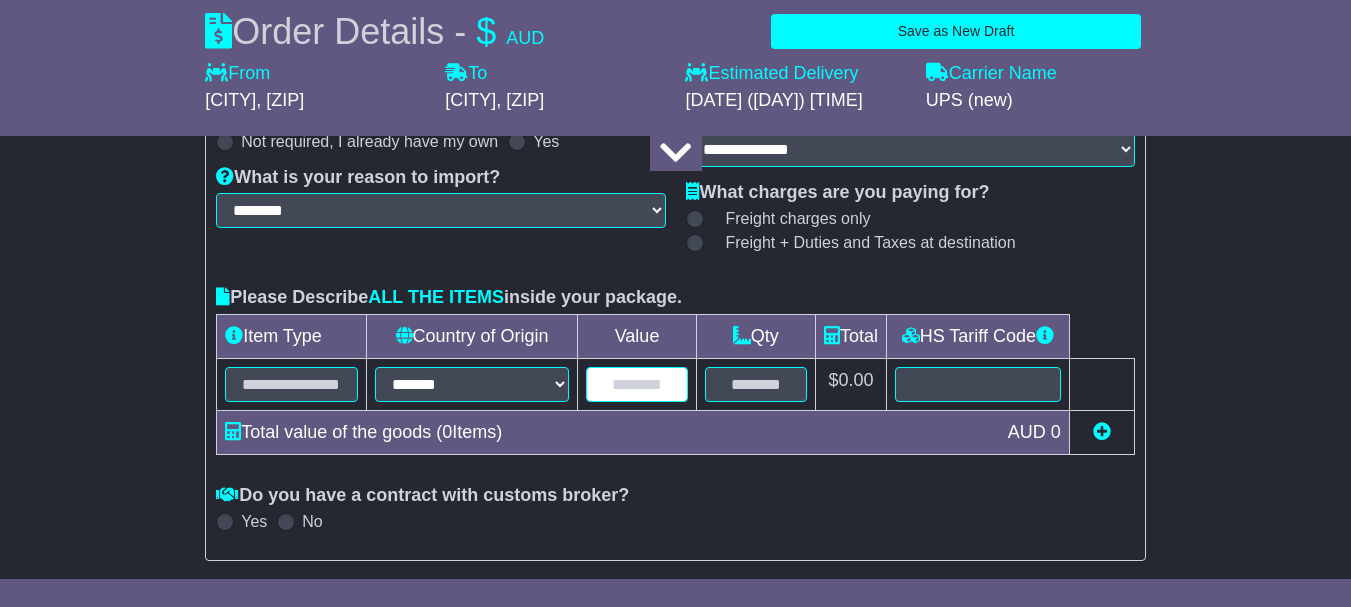 click at bounding box center [636, 384] 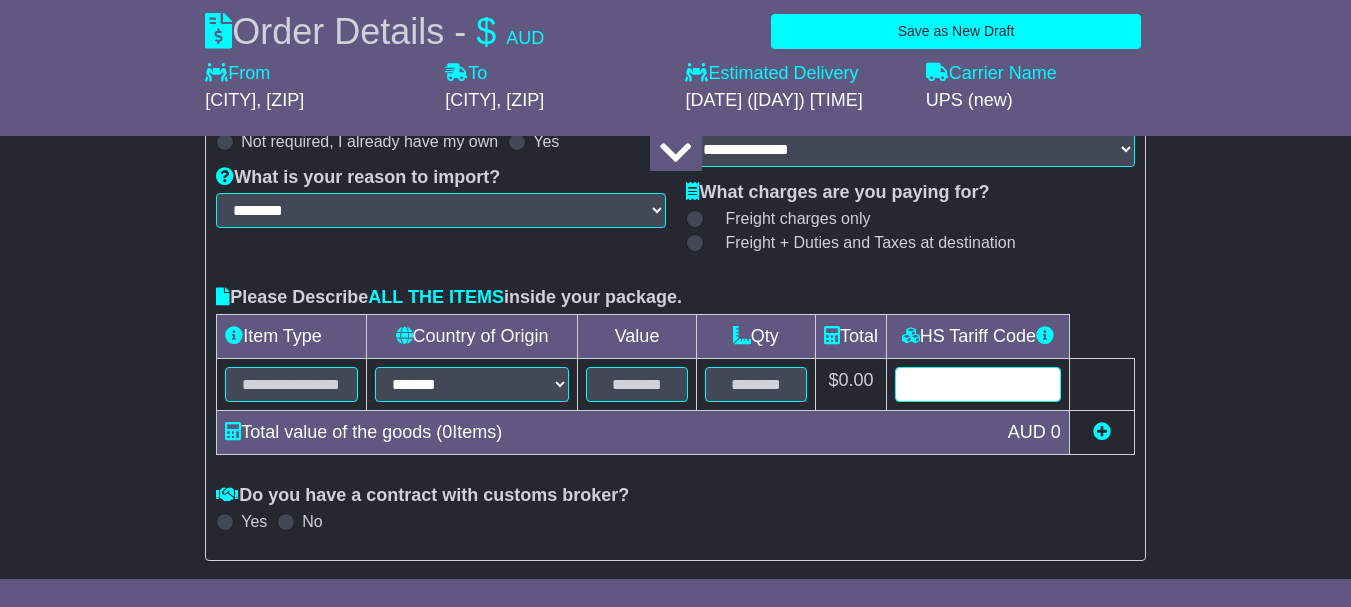 click at bounding box center (978, 384) 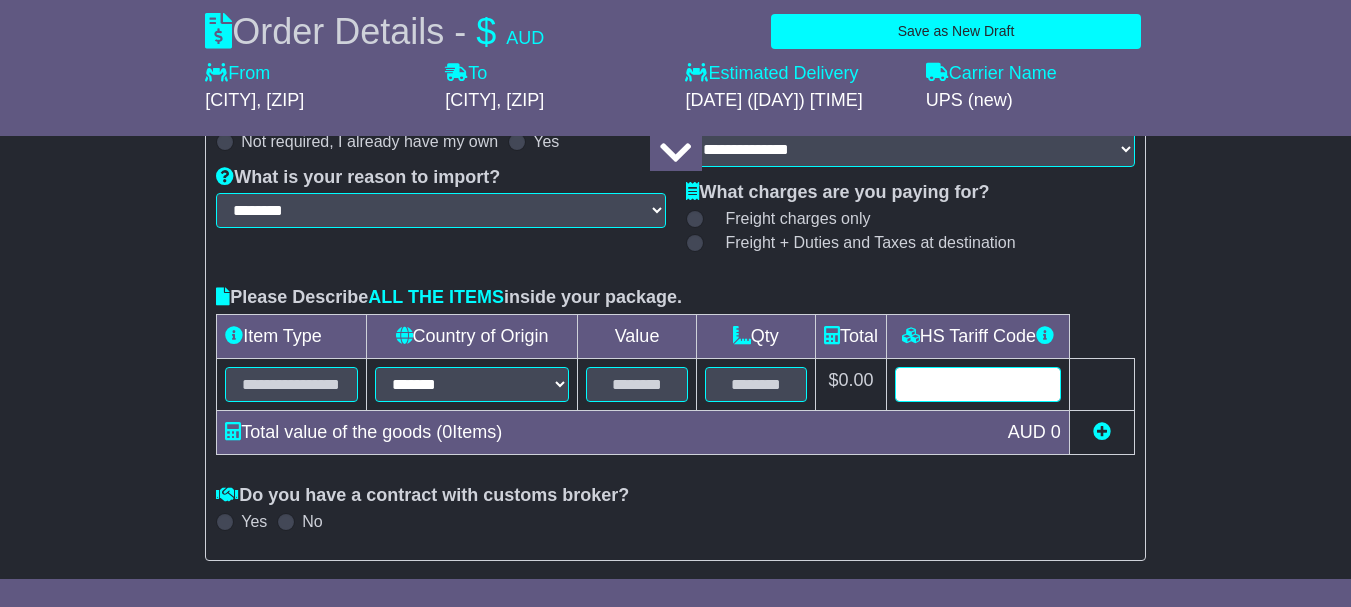 paste on "********" 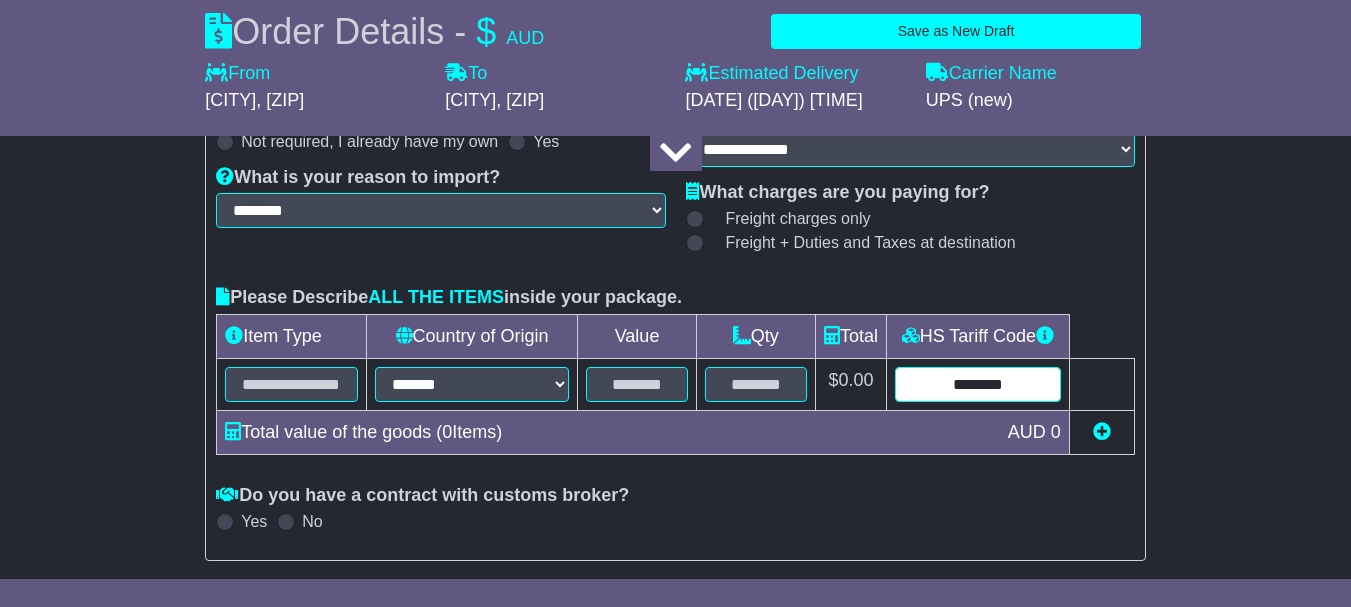 type on "********" 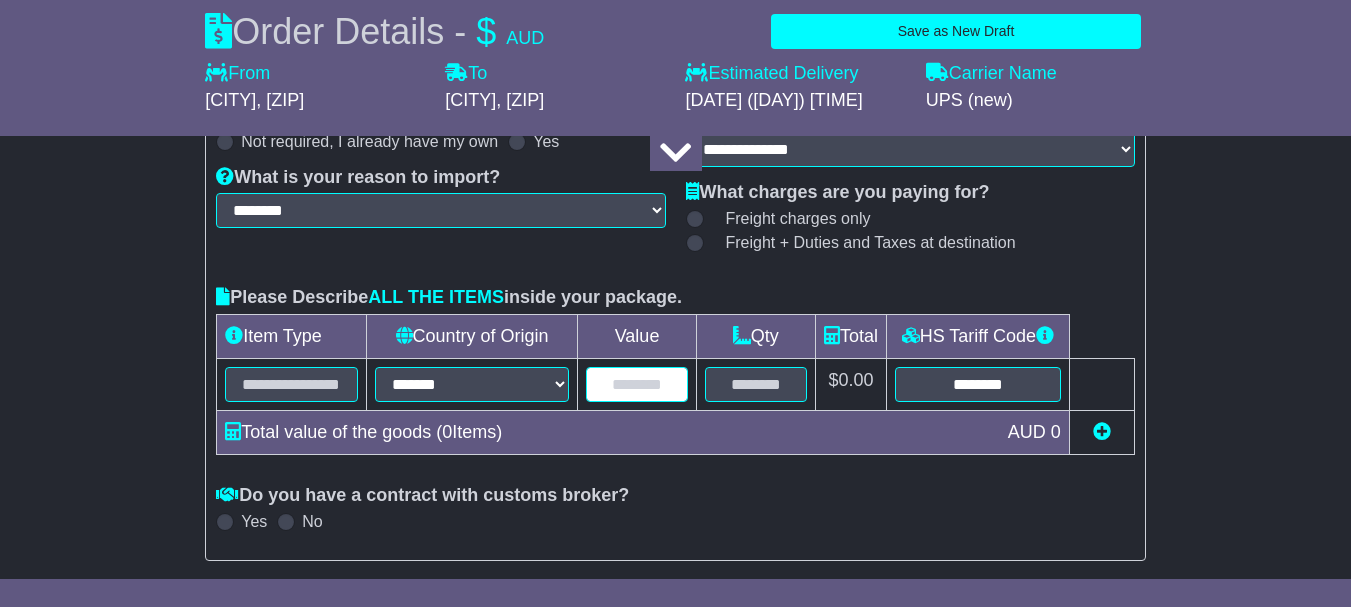 click at bounding box center (636, 384) 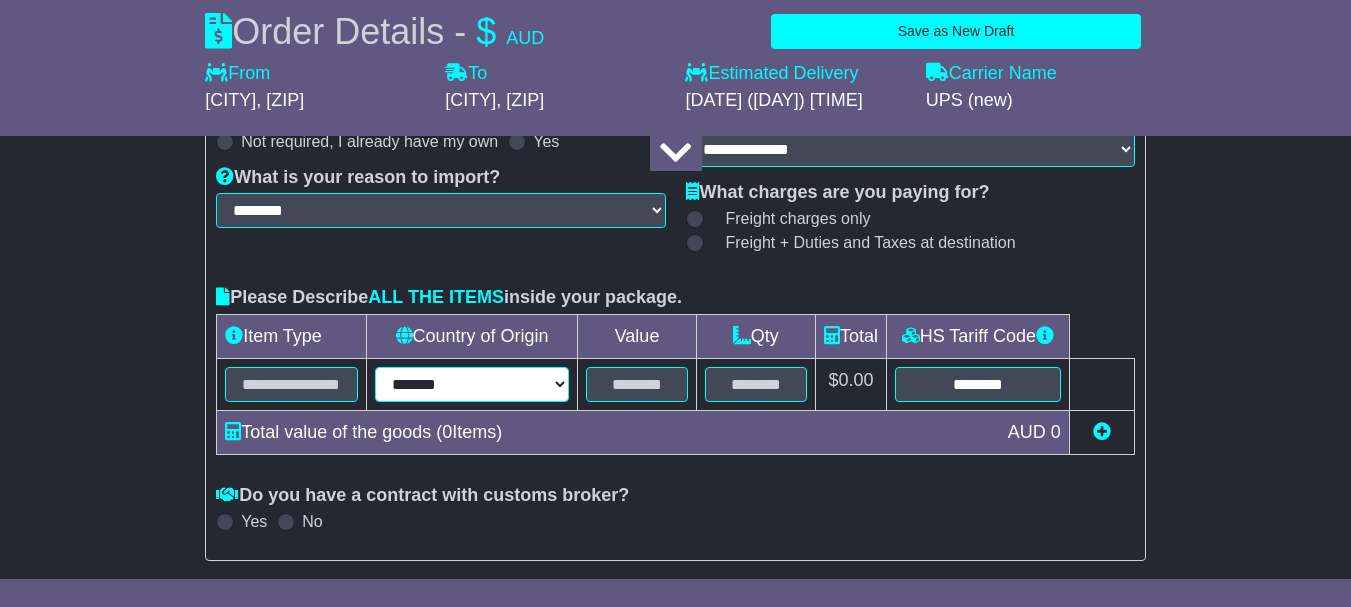 click on "**********" at bounding box center (472, 384) 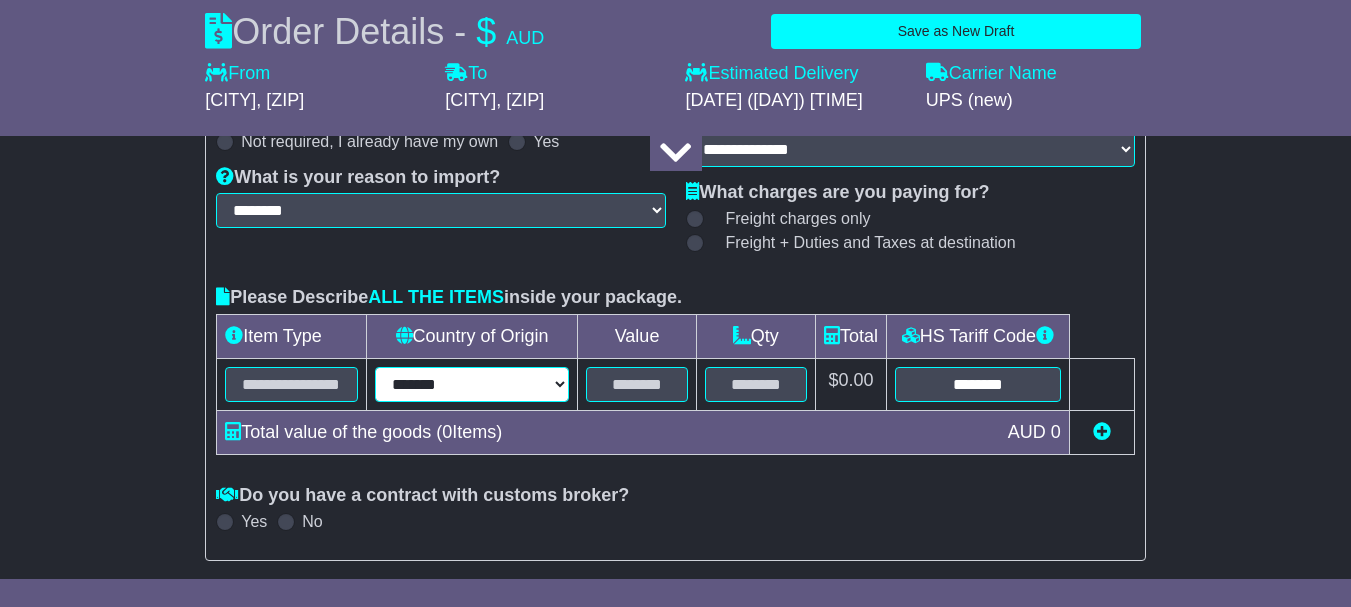 select on "***" 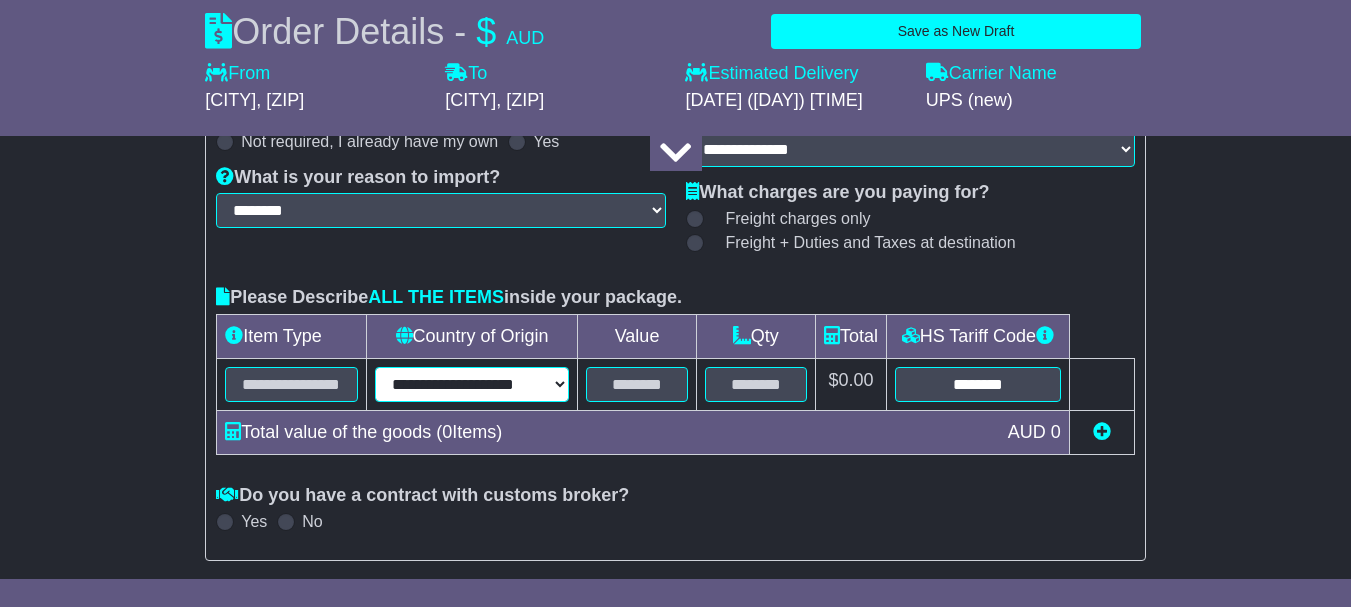 click on "**********" at bounding box center (472, 384) 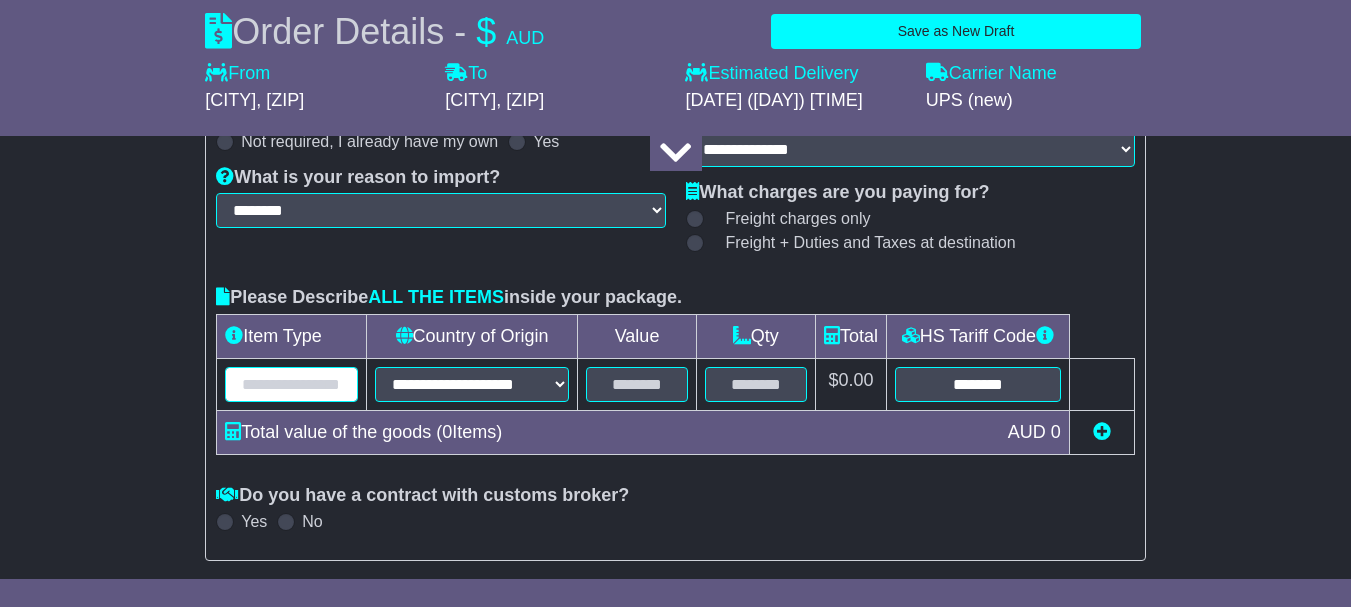 click at bounding box center (291, 384) 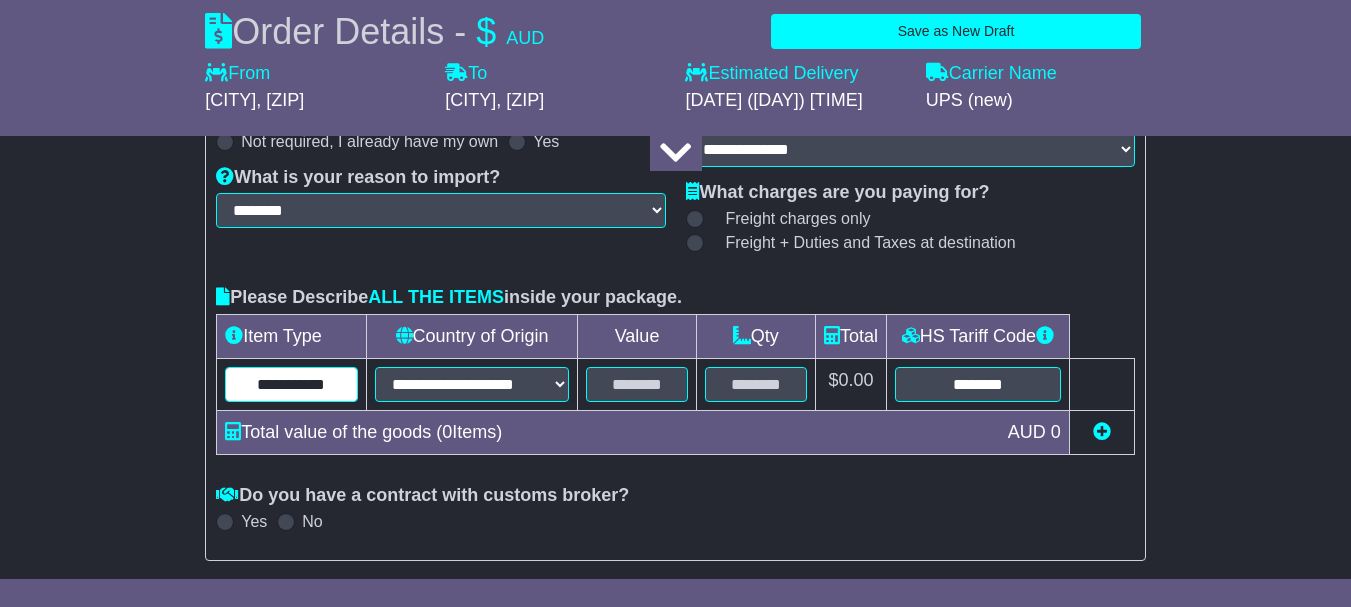 type on "**********" 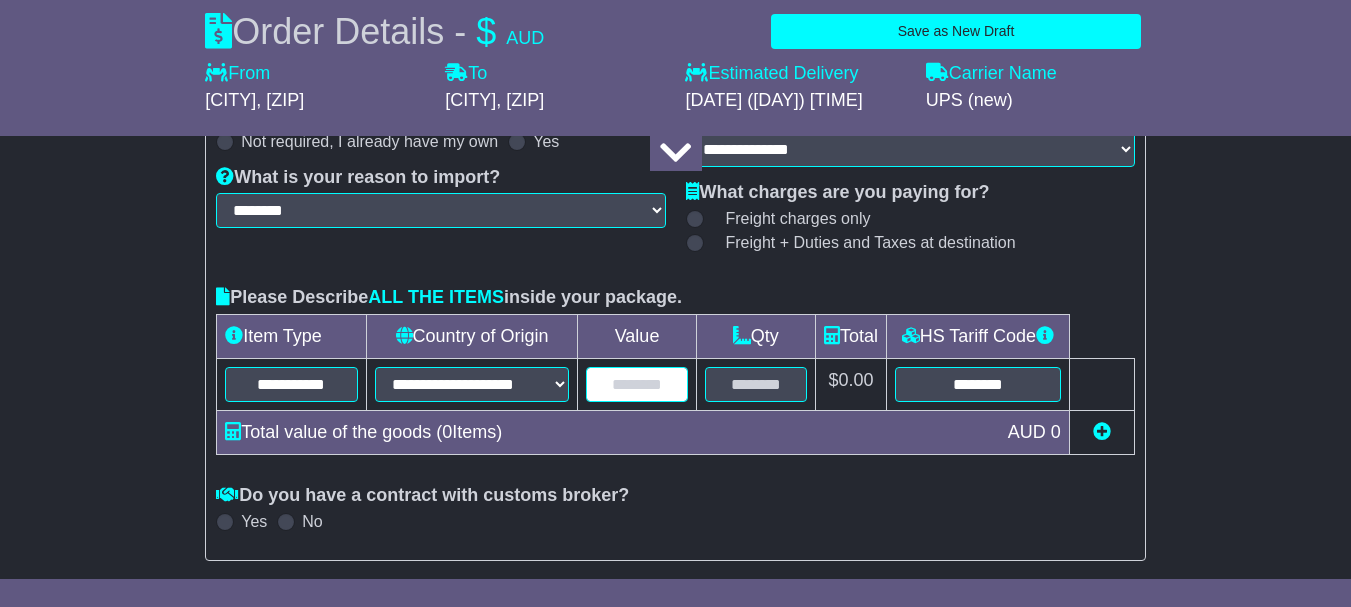 click at bounding box center [636, 384] 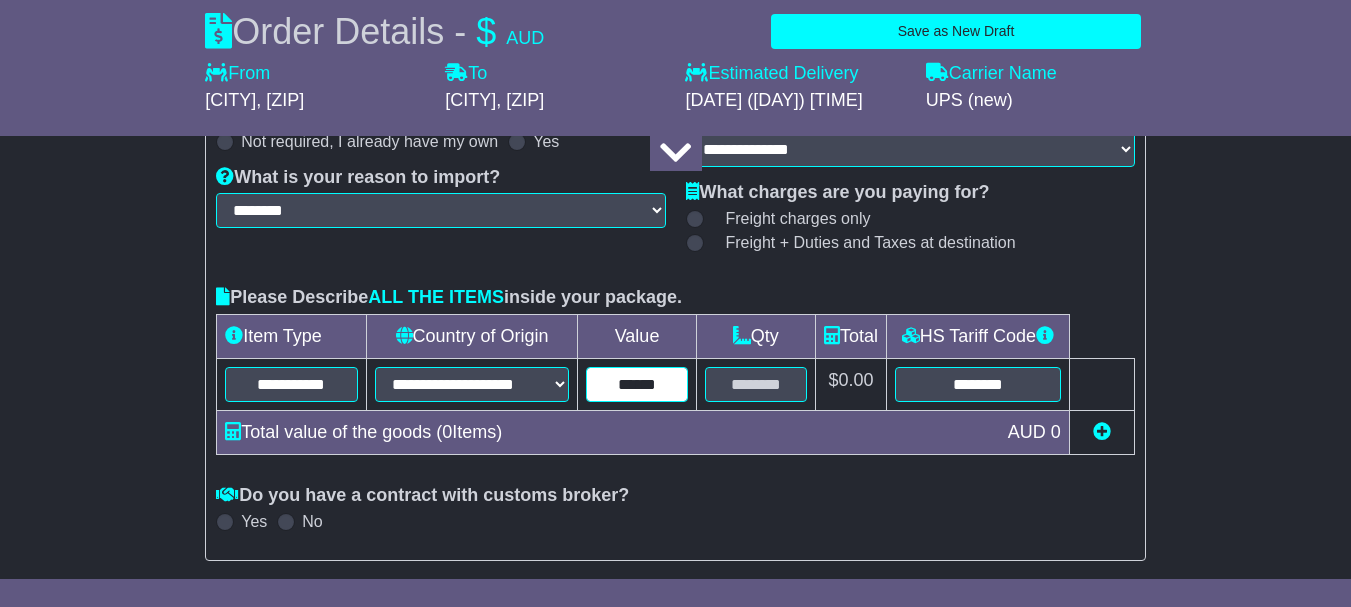 type on "******" 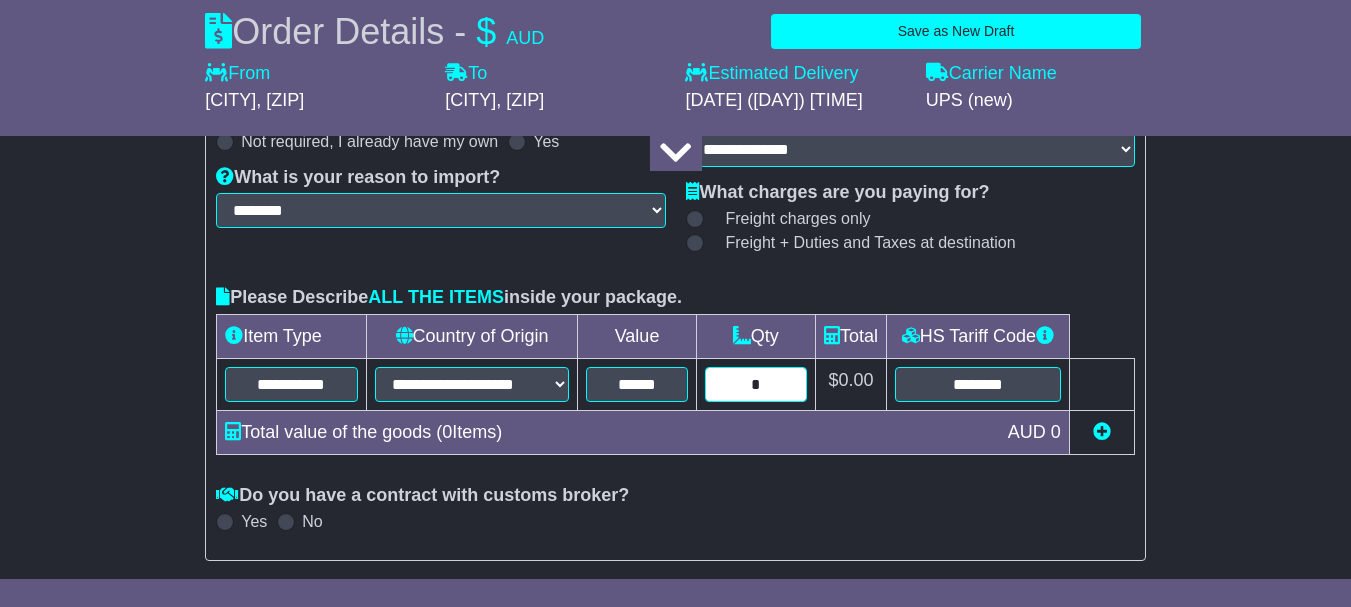 type on "*" 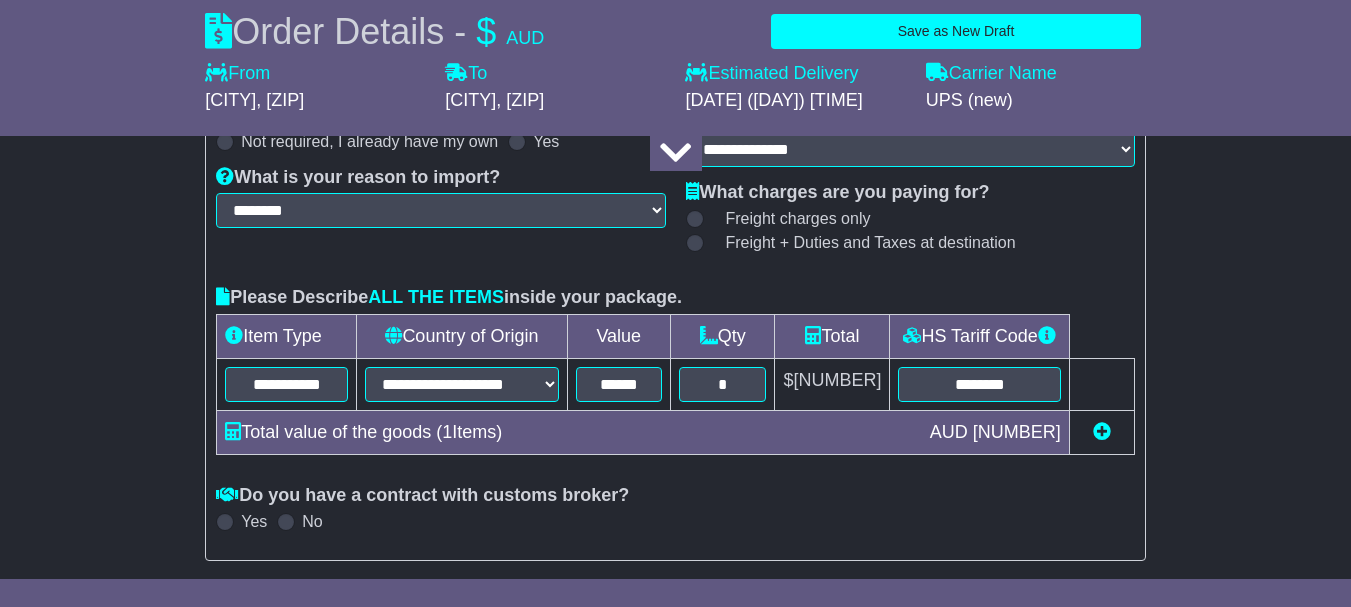 click on "**********" at bounding box center [675, 326] 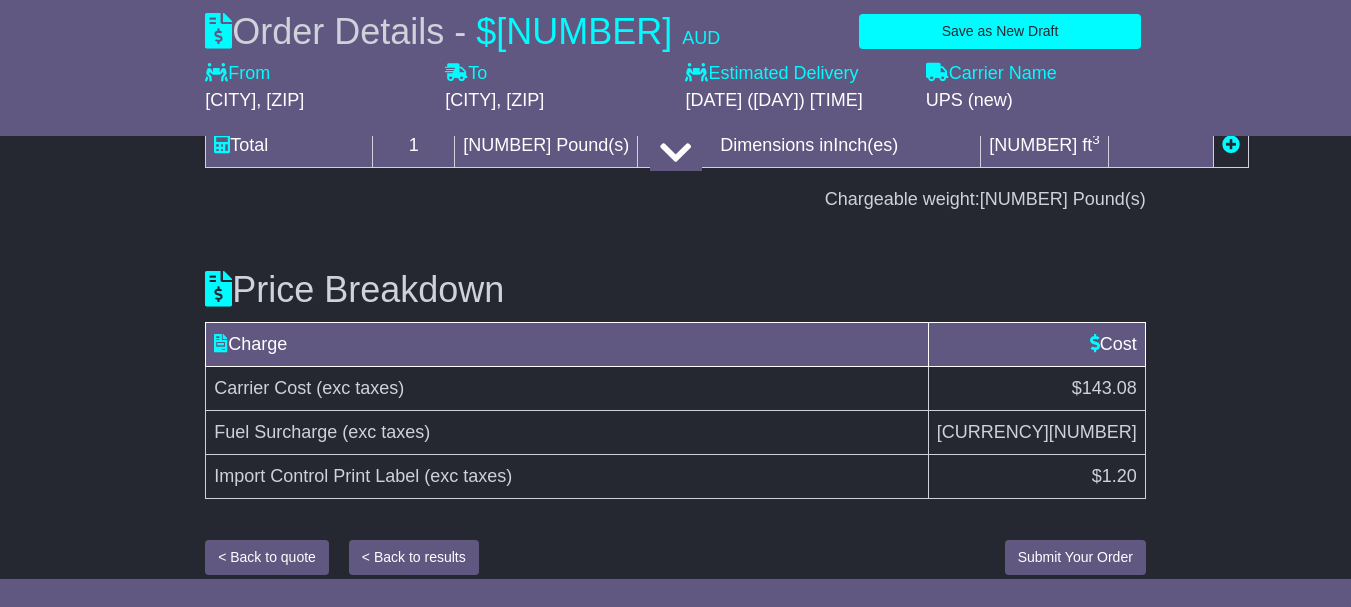 scroll, scrollTop: 3544, scrollLeft: 0, axis: vertical 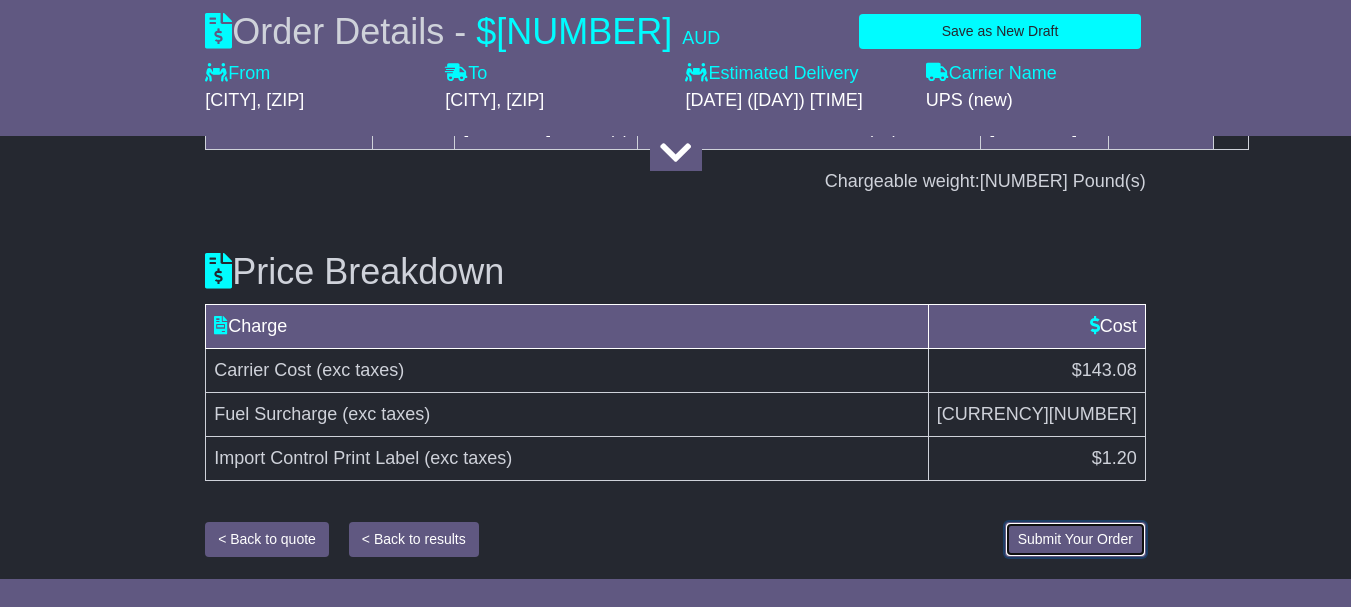 click on "Submit Your Order" at bounding box center [1075, 539] 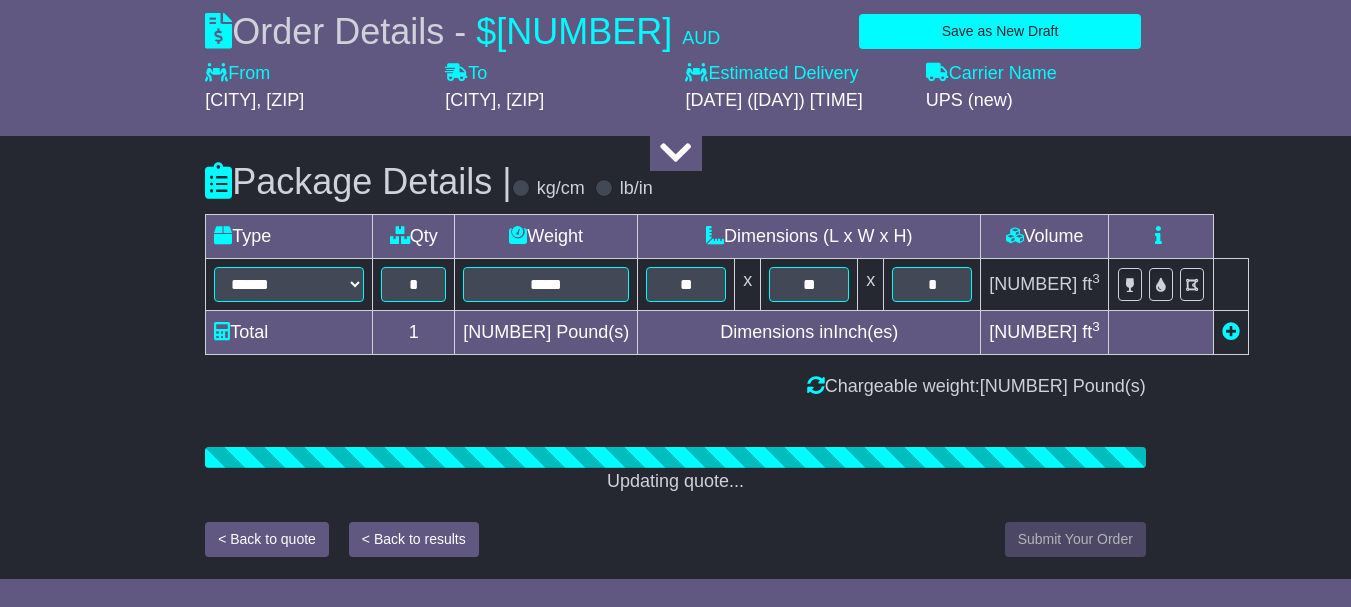scroll, scrollTop: 3544, scrollLeft: 0, axis: vertical 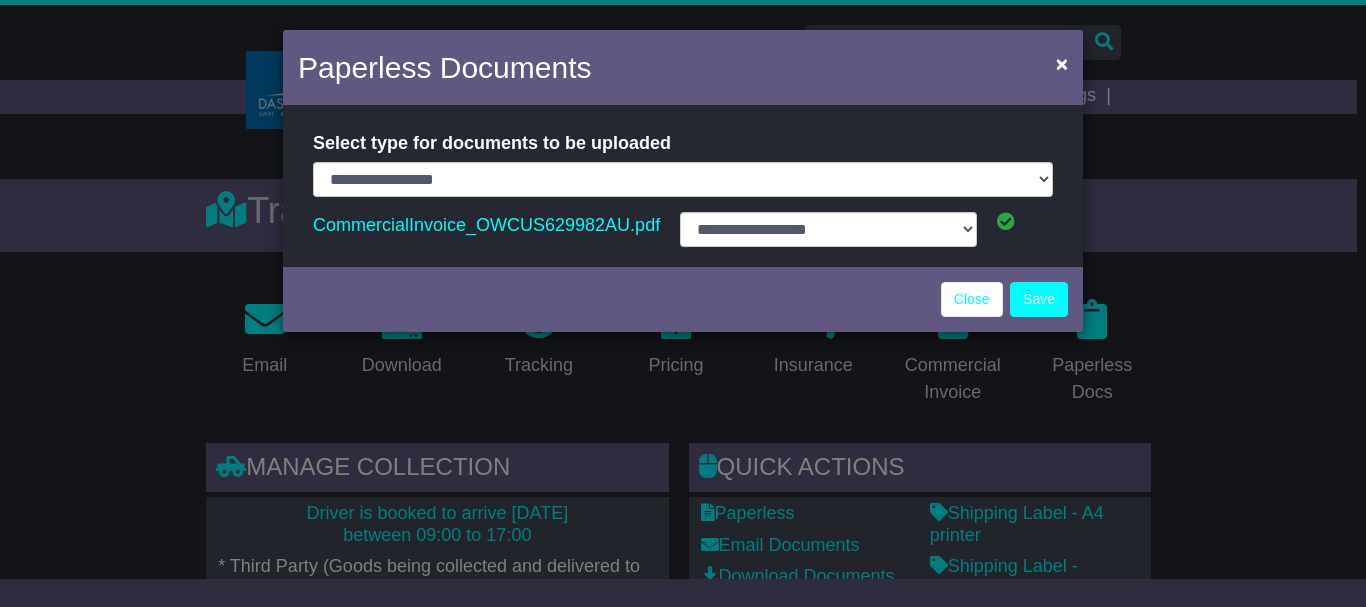 select on "**********" 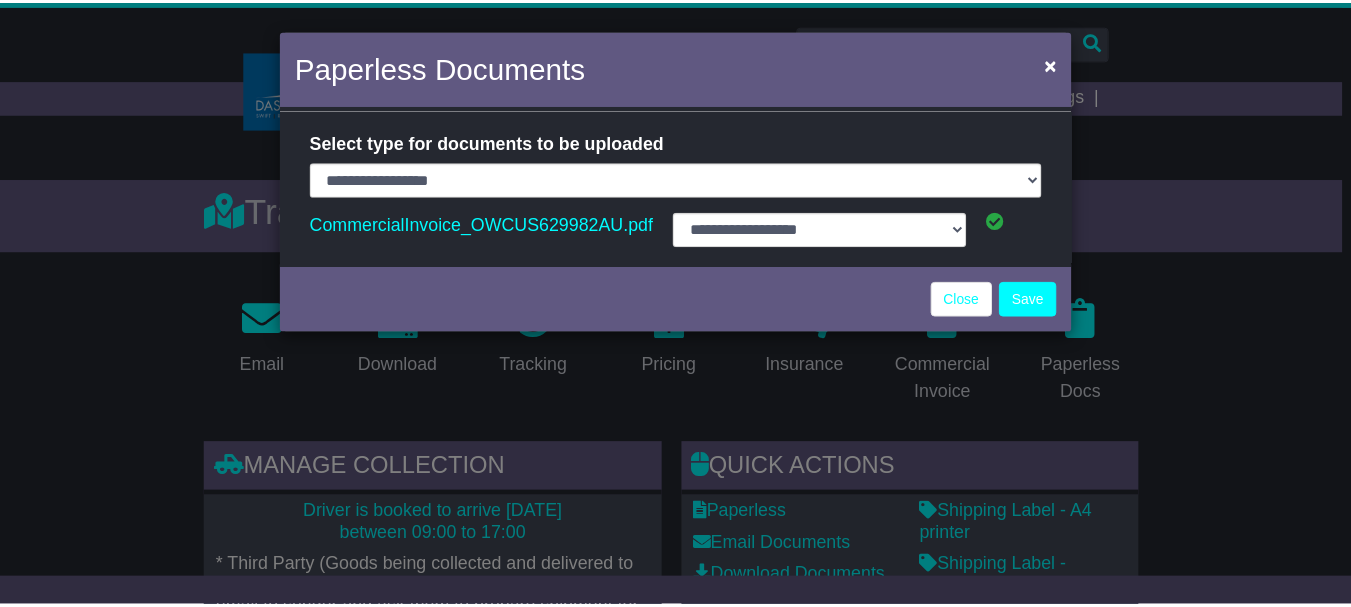 scroll, scrollTop: 0, scrollLeft: 0, axis: both 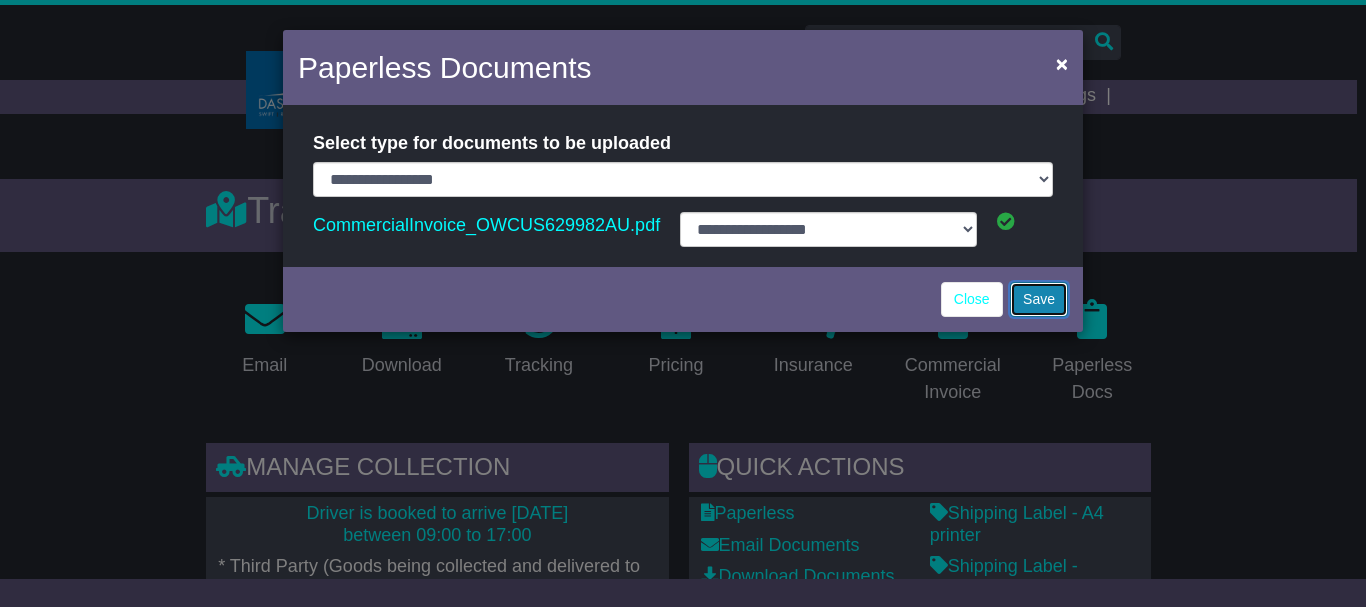 click on "Save" at bounding box center (1039, 299) 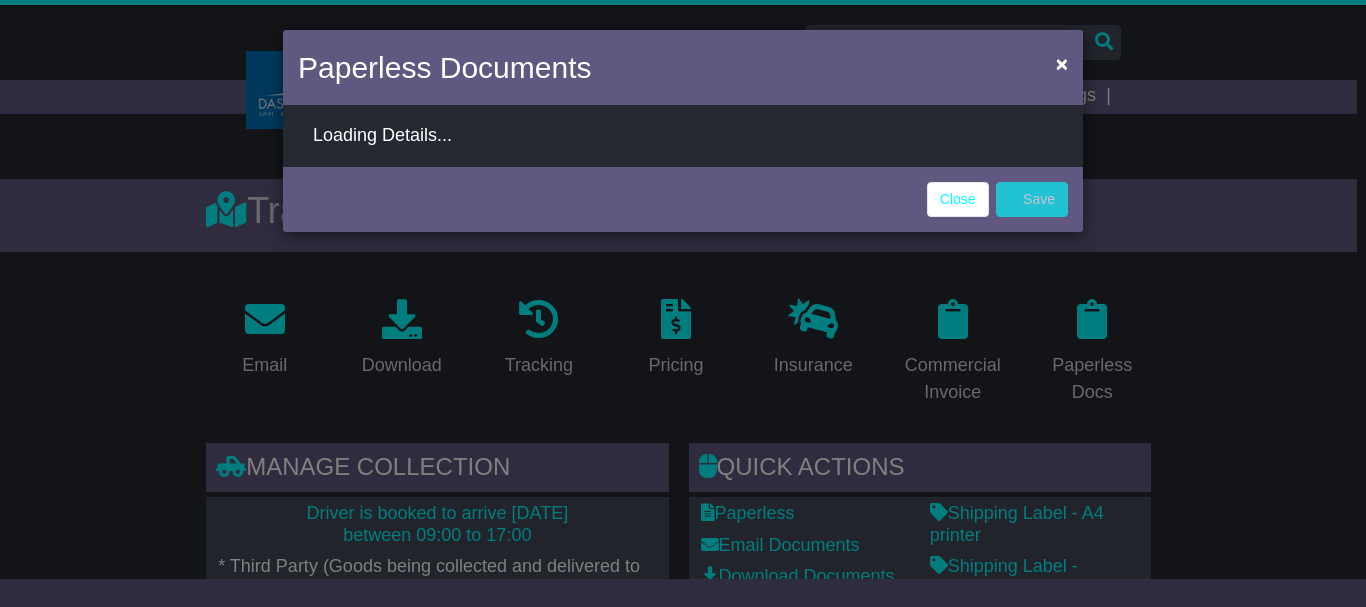 select on "**********" 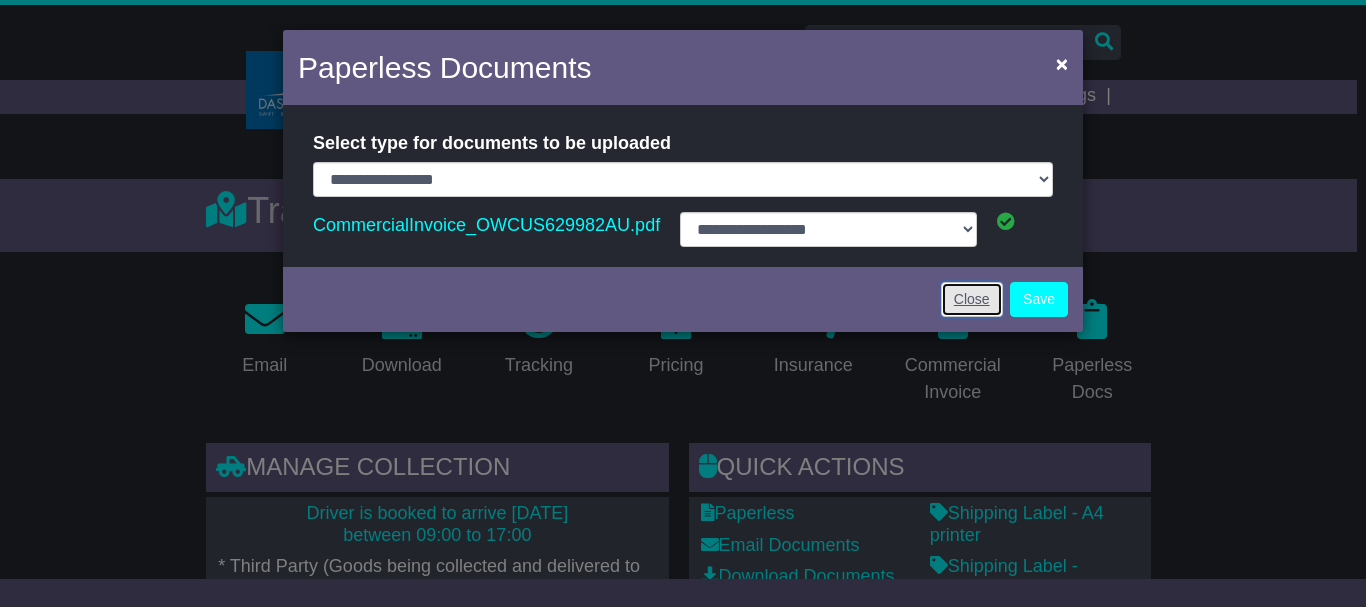 click on "Close" at bounding box center [972, 299] 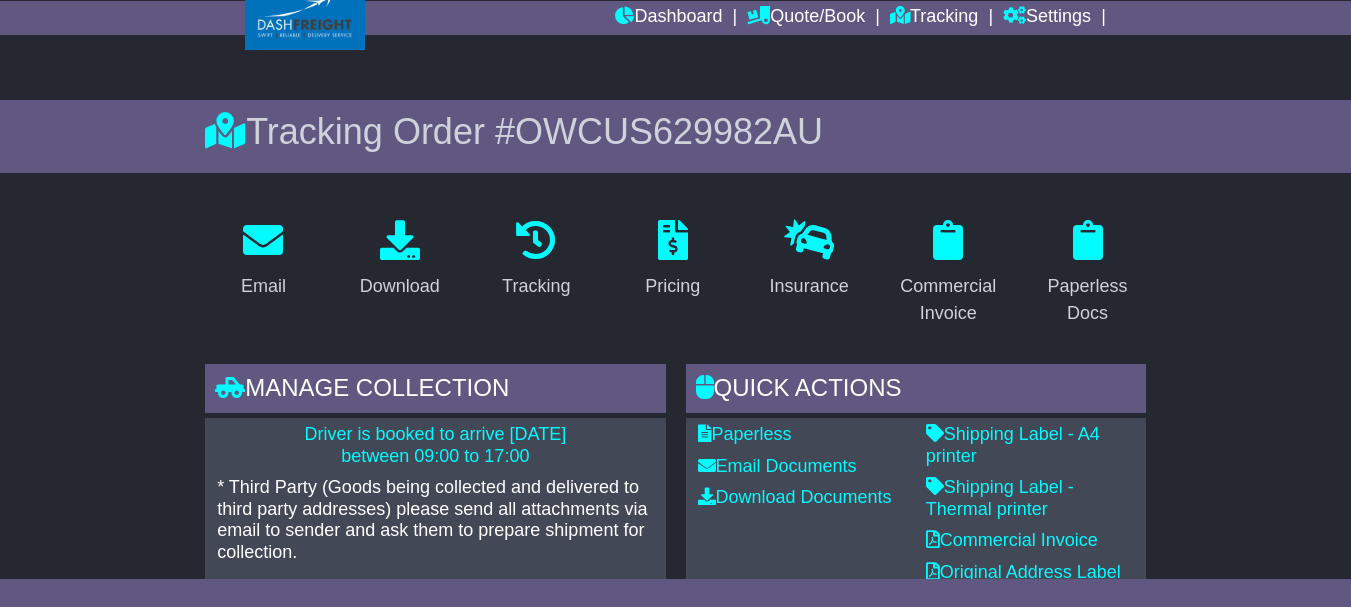 scroll, scrollTop: 0, scrollLeft: 0, axis: both 